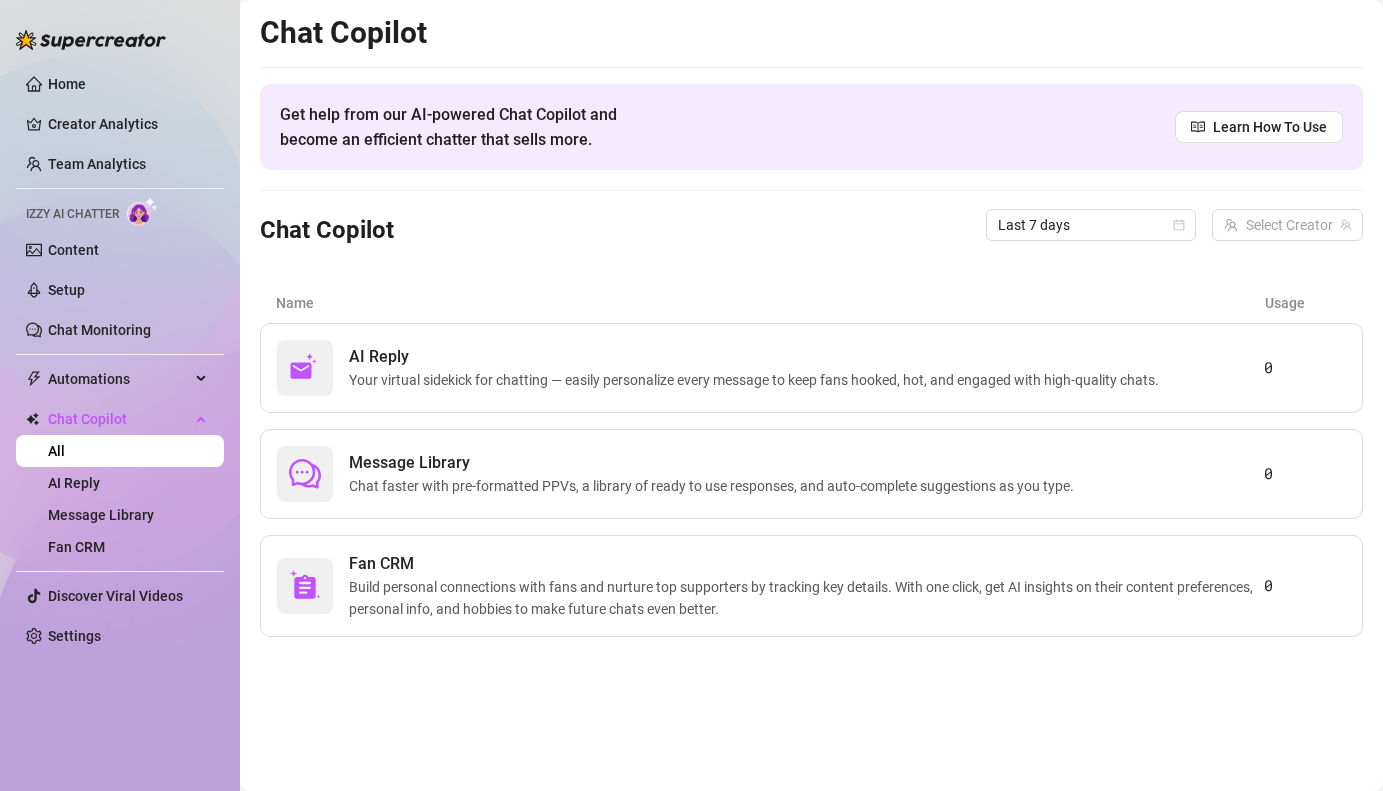 scroll, scrollTop: 0, scrollLeft: 0, axis: both 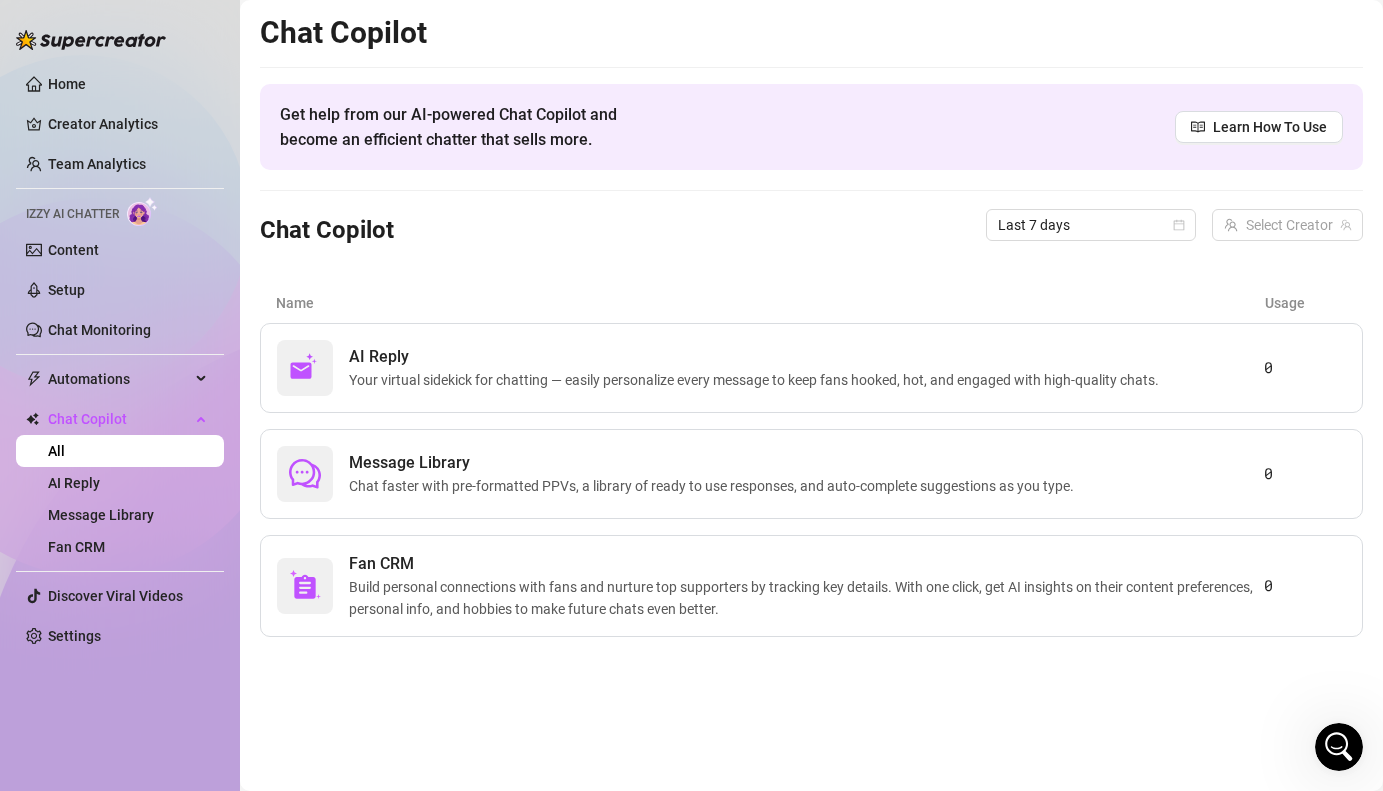 click 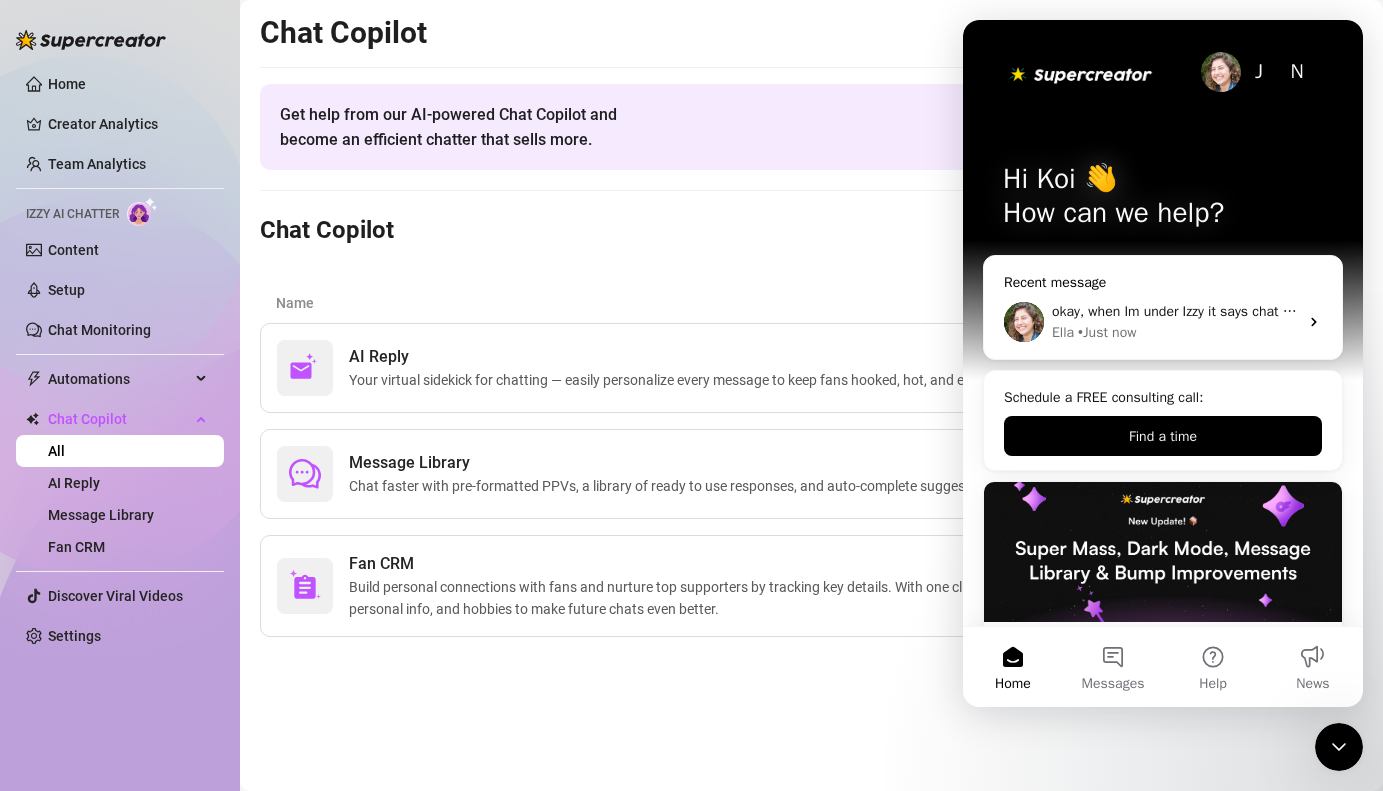 click on "[FIRST] • Just now" at bounding box center [1175, 332] 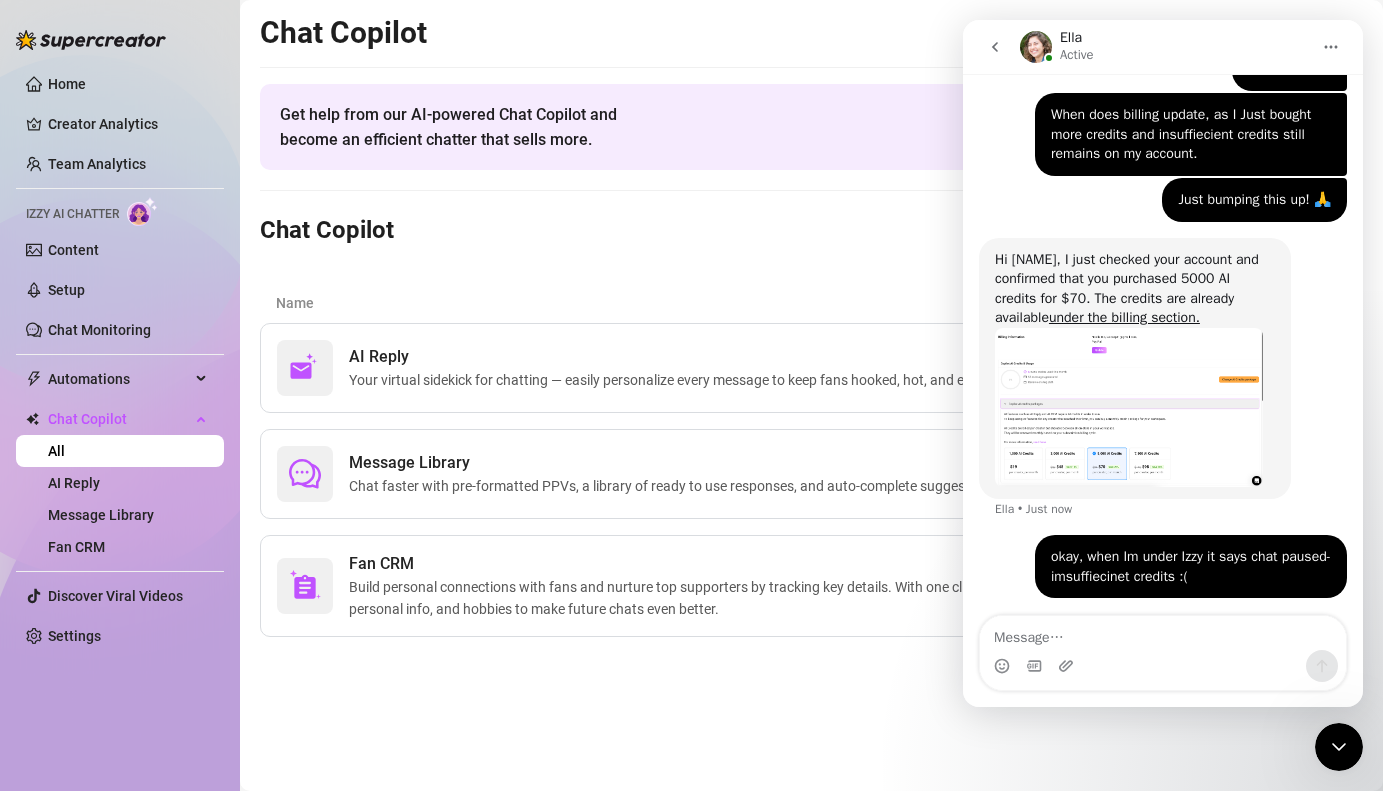 click at bounding box center (1163, 633) 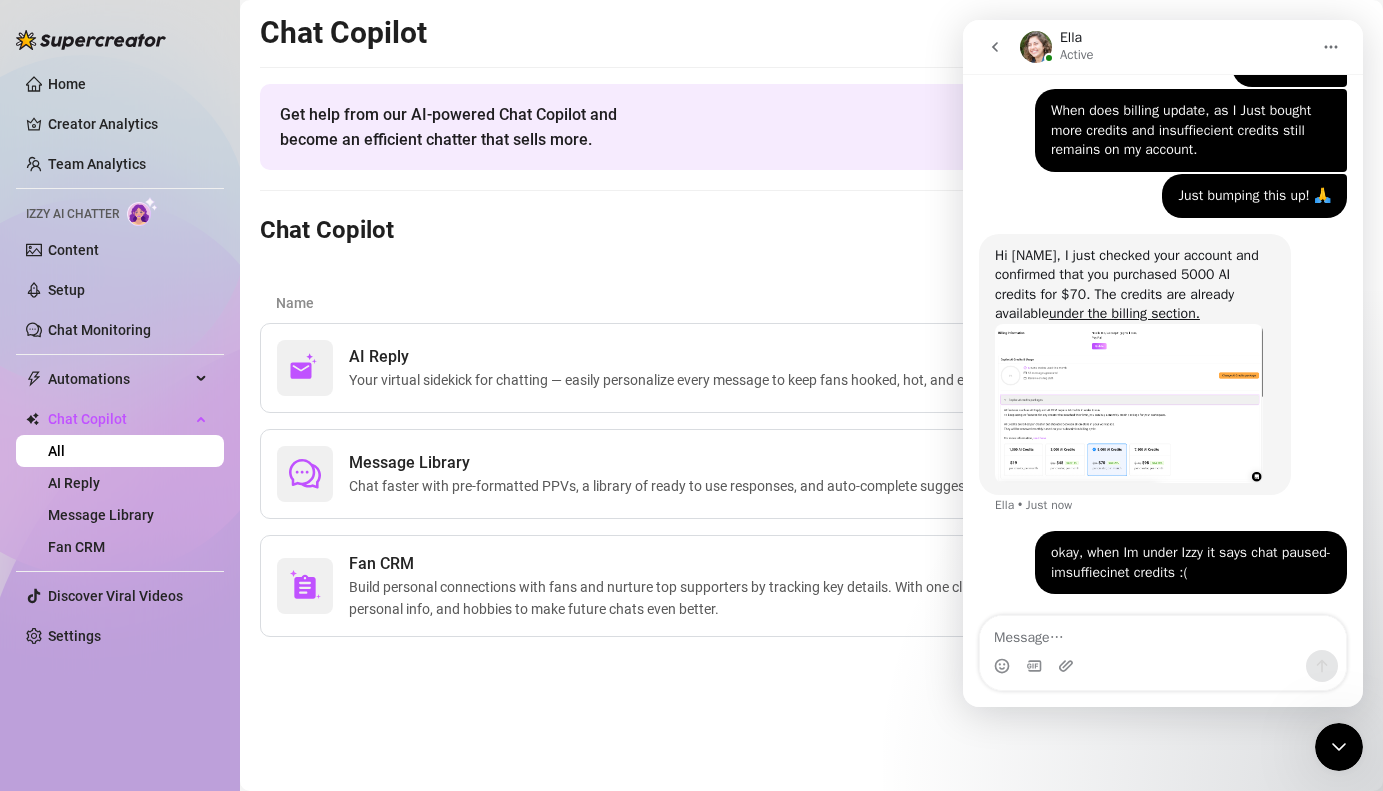 click at bounding box center [1163, 633] 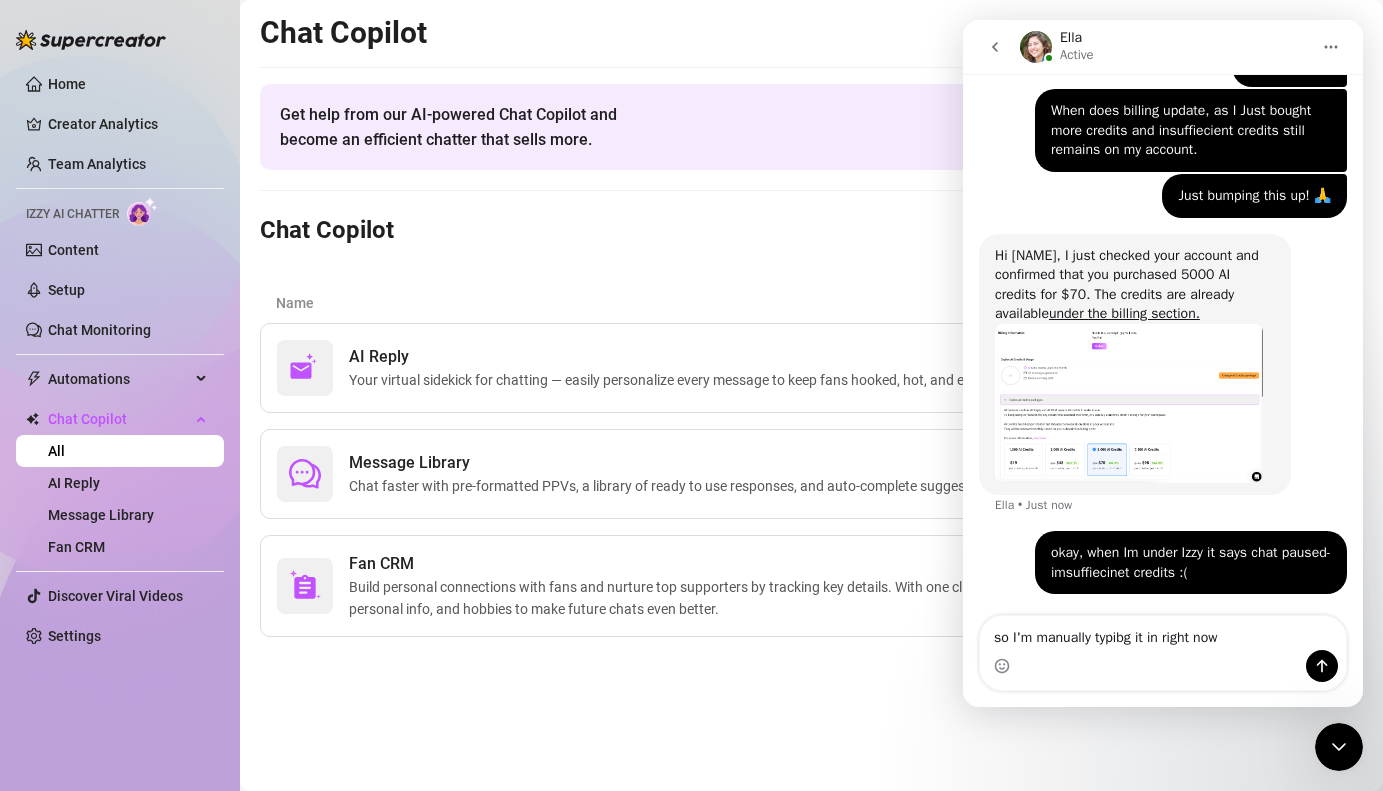 type on "so I'm manually typibg it in right now" 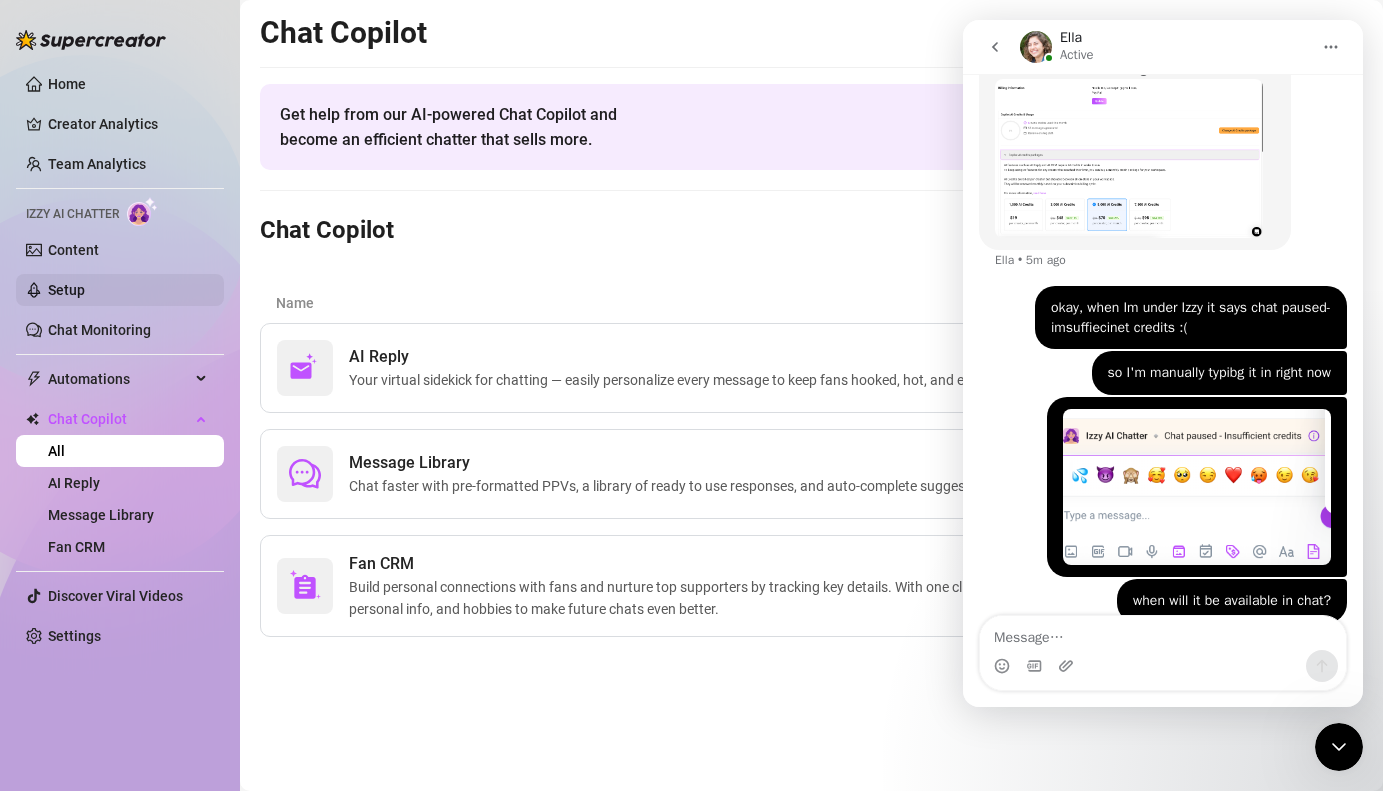 scroll, scrollTop: 2909, scrollLeft: 0, axis: vertical 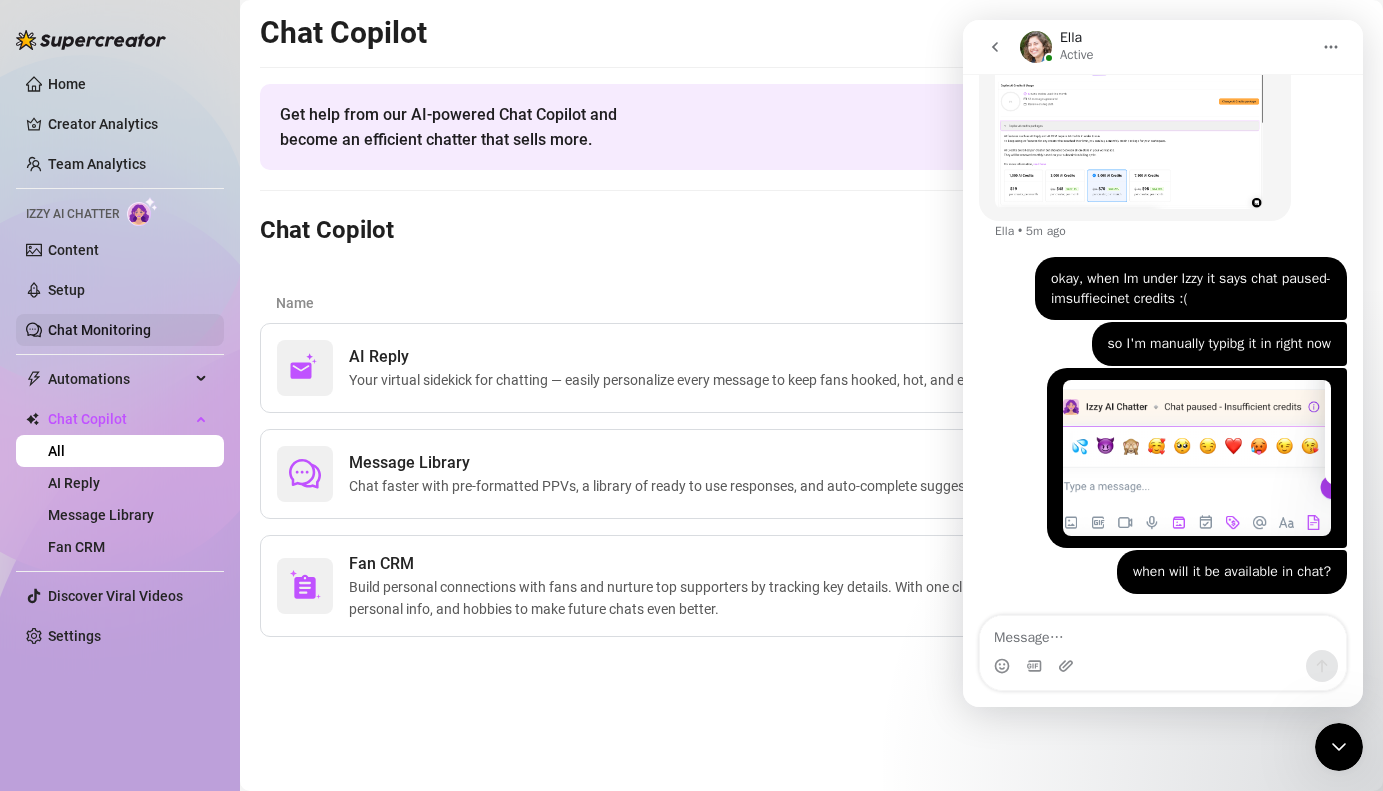 click on "Chat Monitoring" at bounding box center [99, 330] 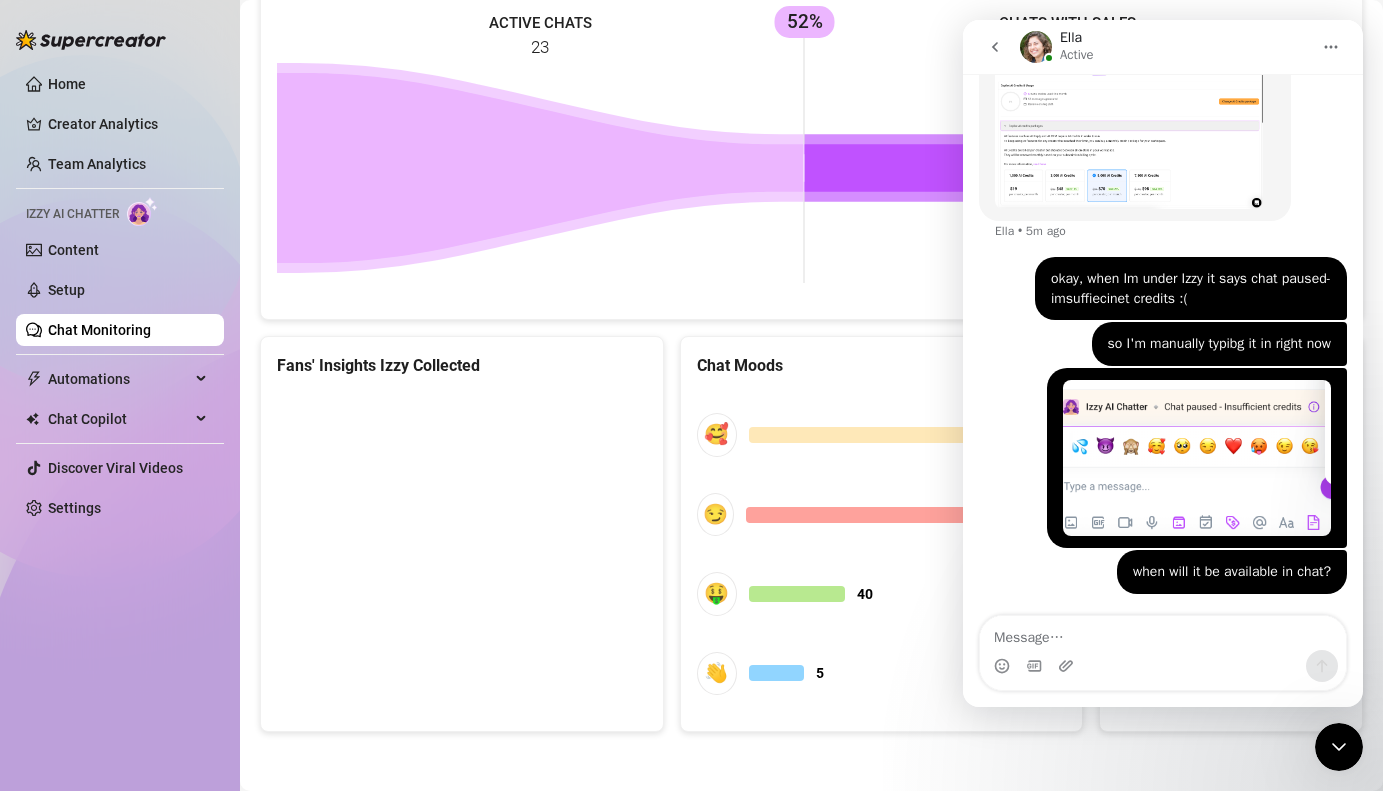 scroll, scrollTop: 0, scrollLeft: 0, axis: both 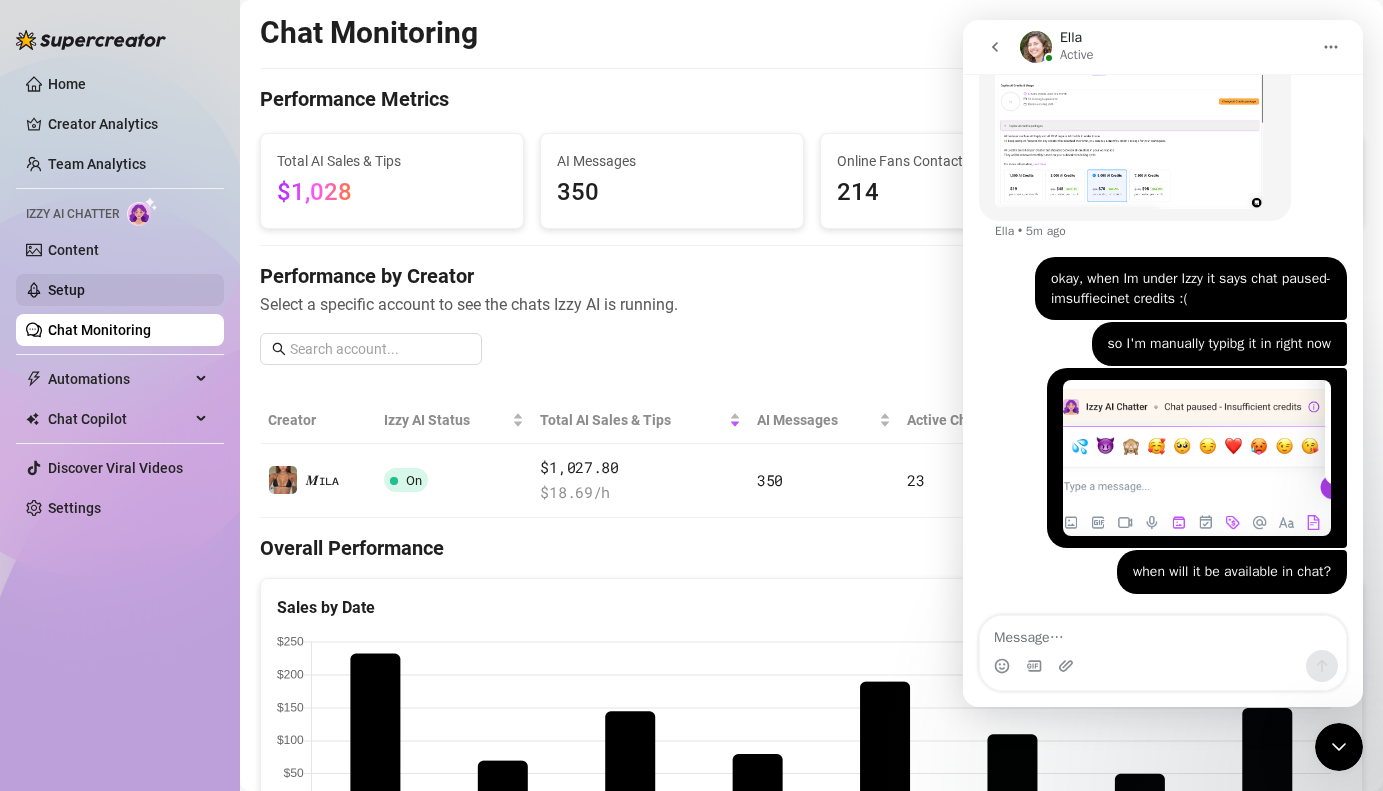 click on "Setup" at bounding box center [66, 290] 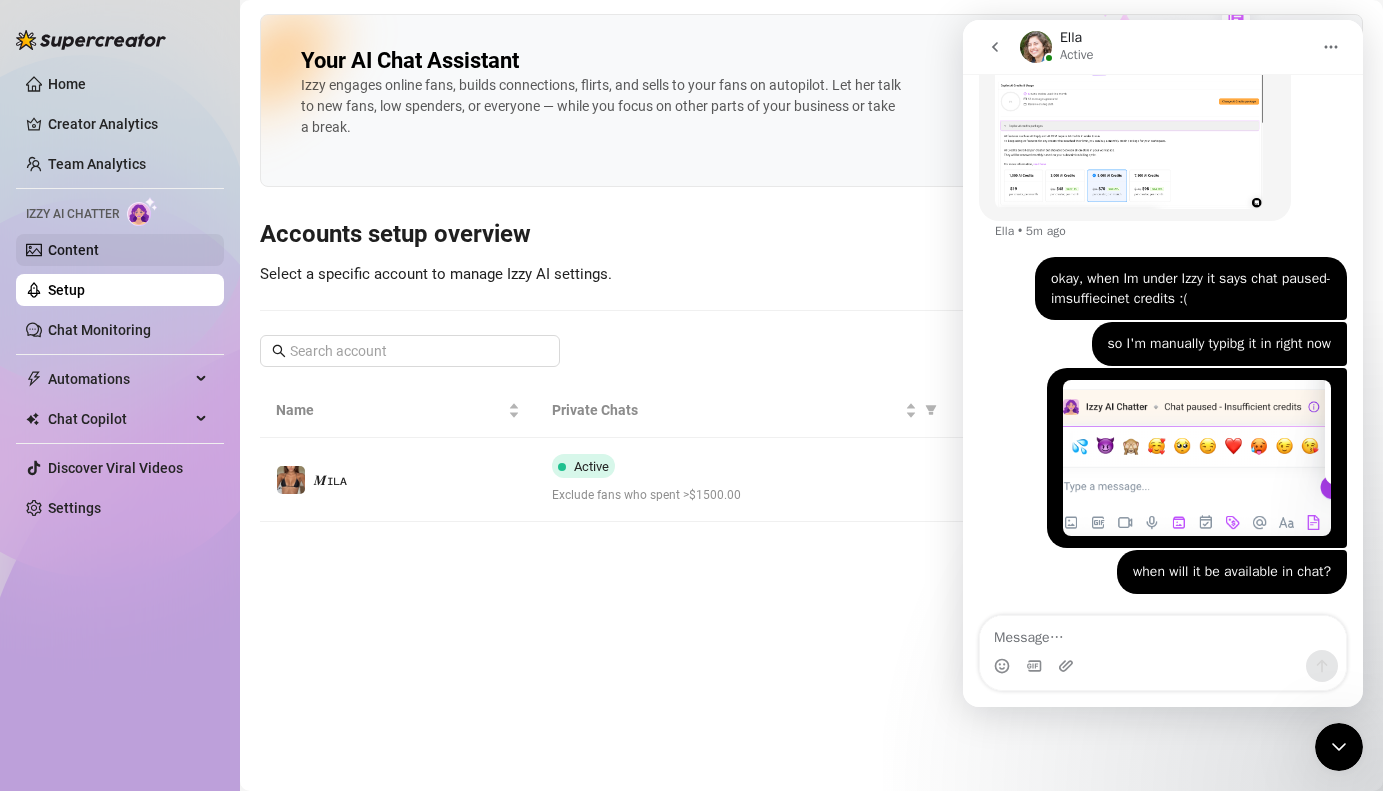 click on "Content" at bounding box center (73, 250) 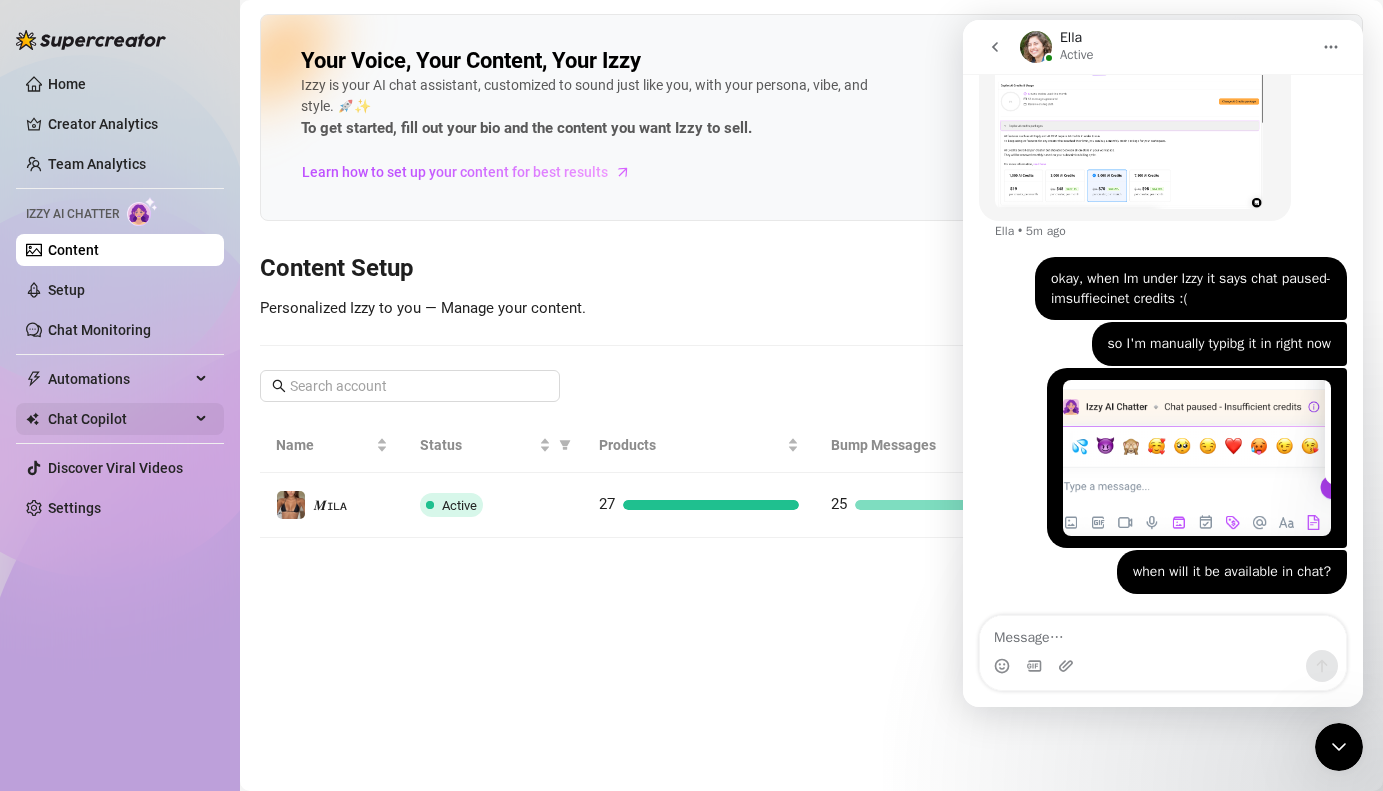 click on "Chat Copilot" at bounding box center [119, 419] 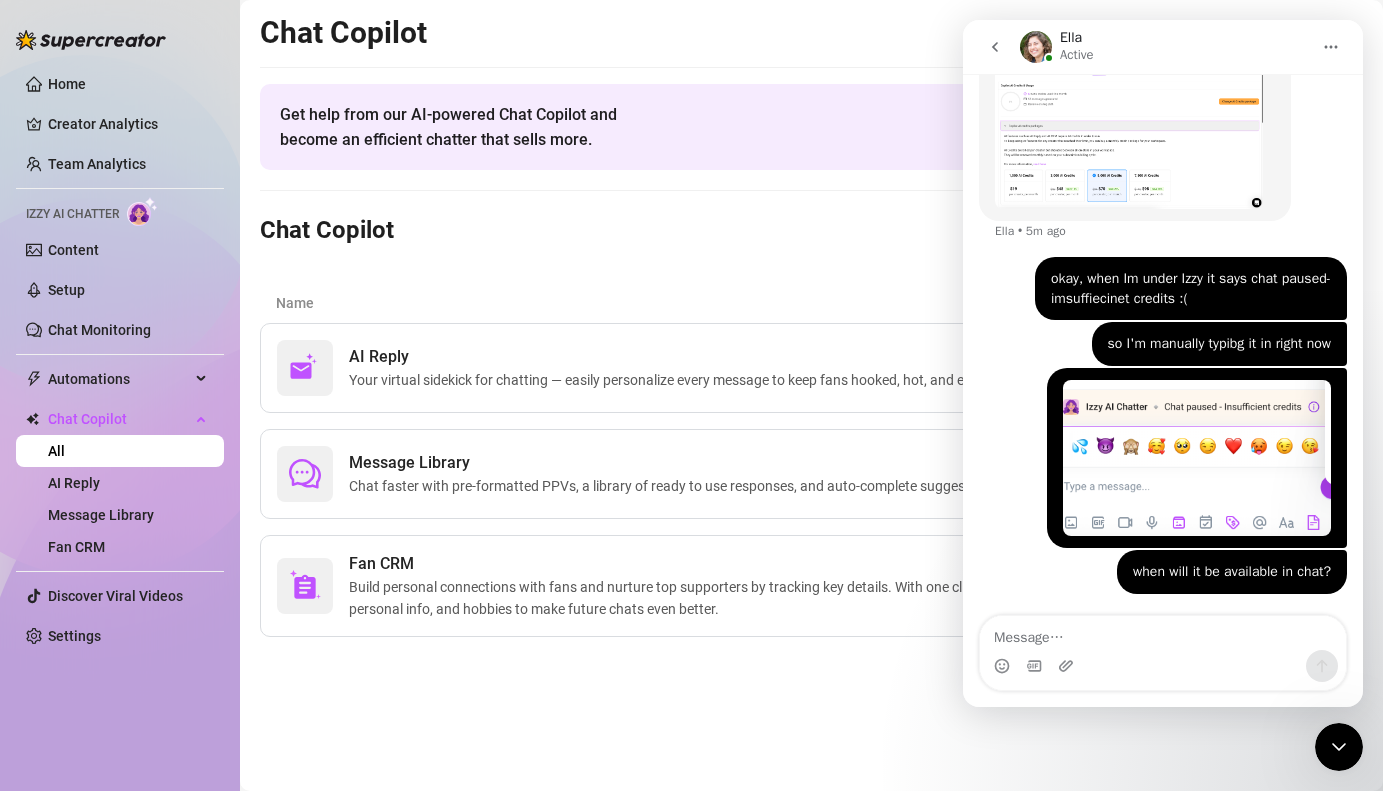 click 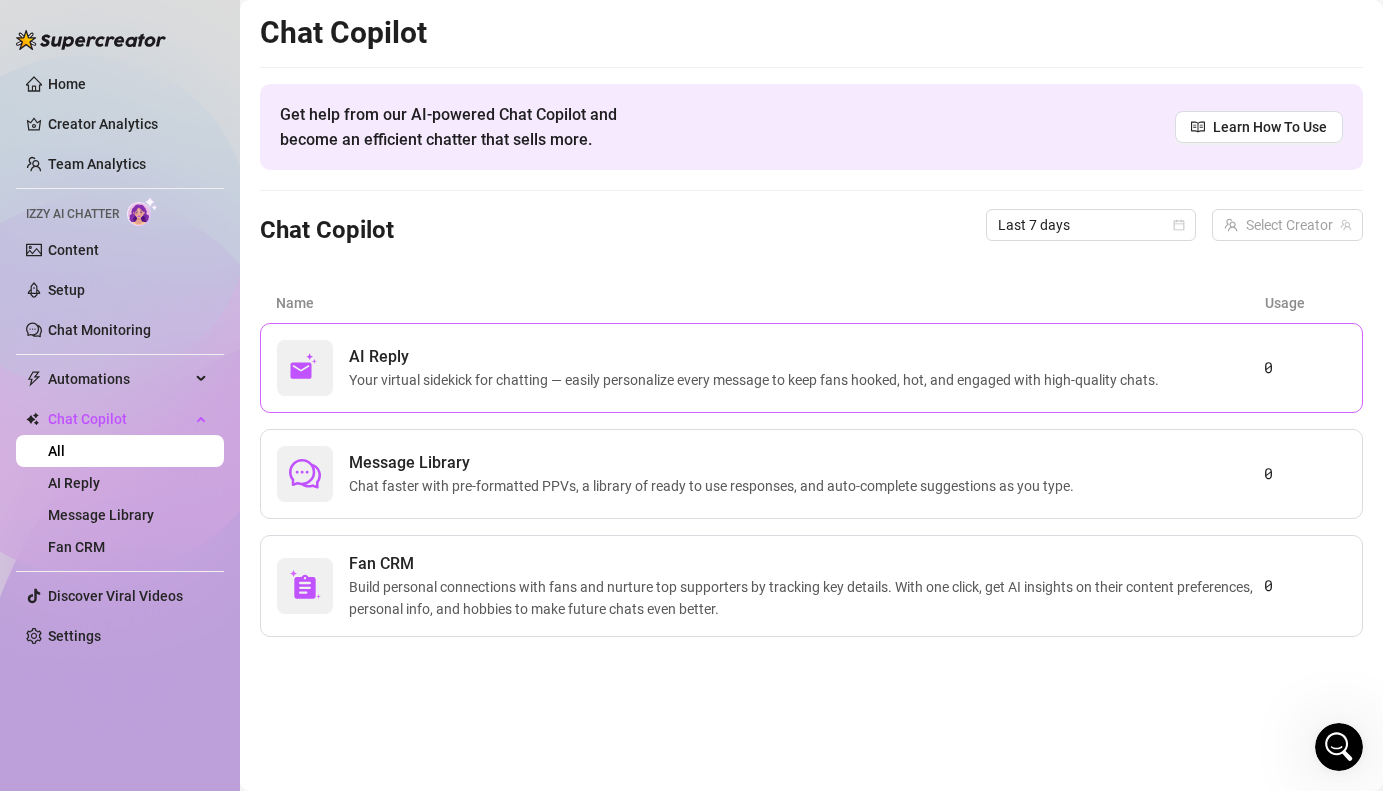 click on "0" at bounding box center (1305, 368) 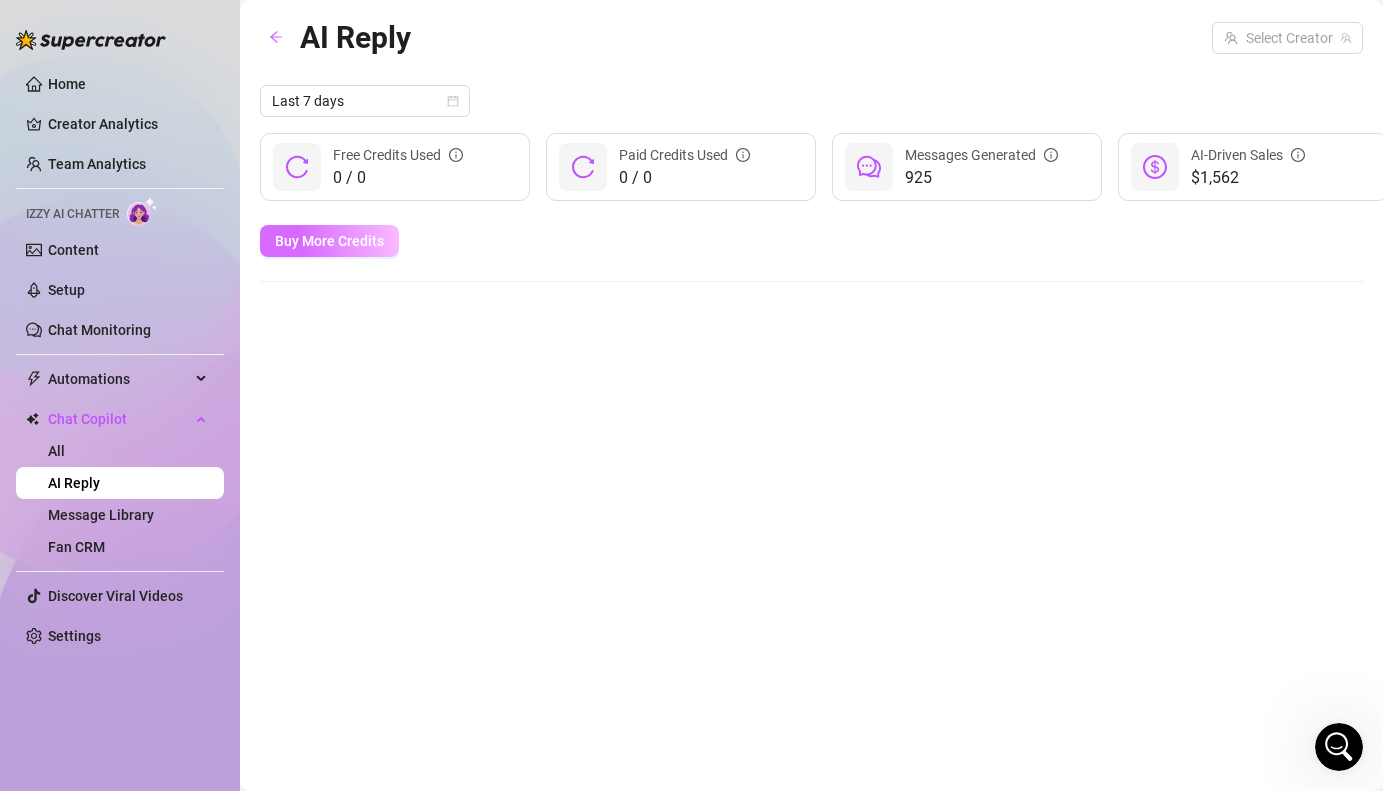 click on "Buy More Credits" at bounding box center [329, 241] 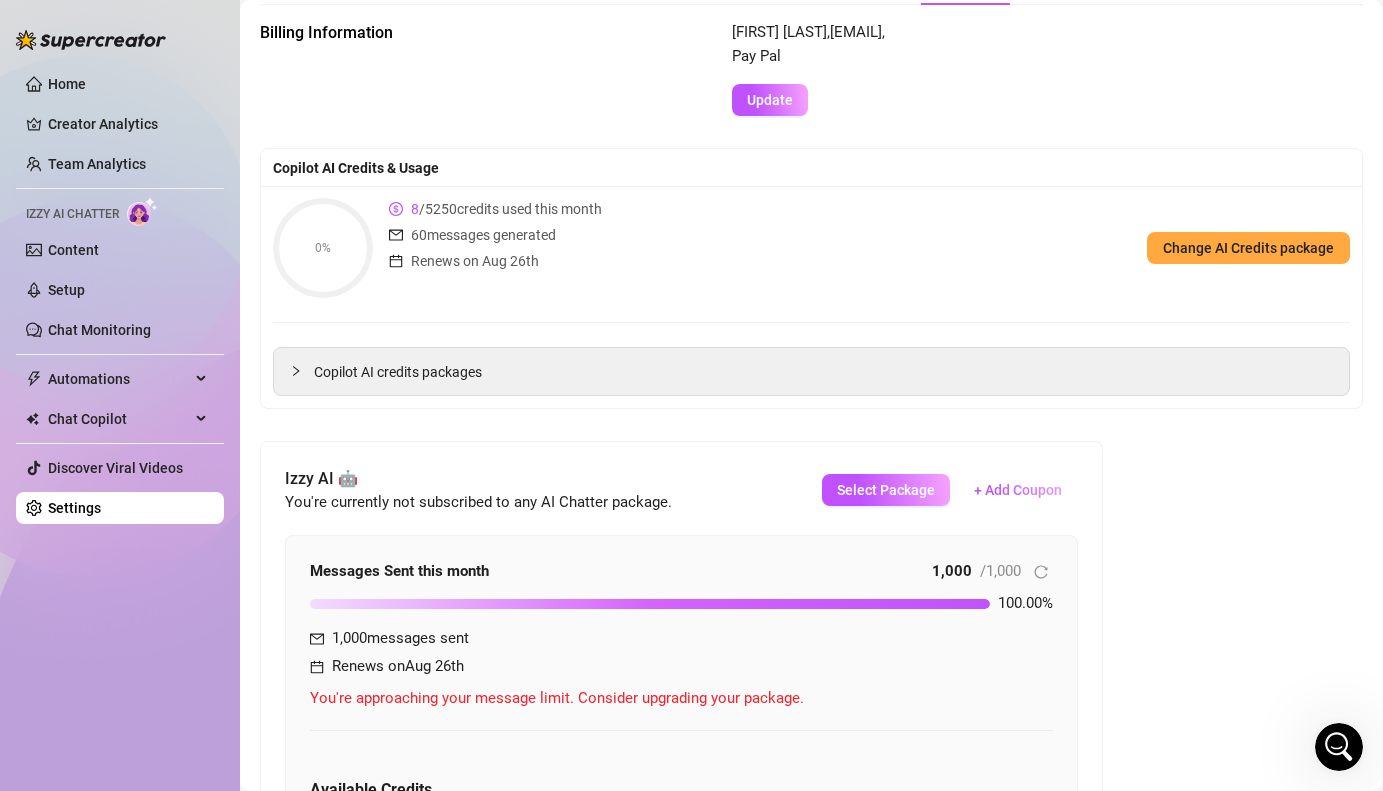 scroll, scrollTop: 92, scrollLeft: 0, axis: vertical 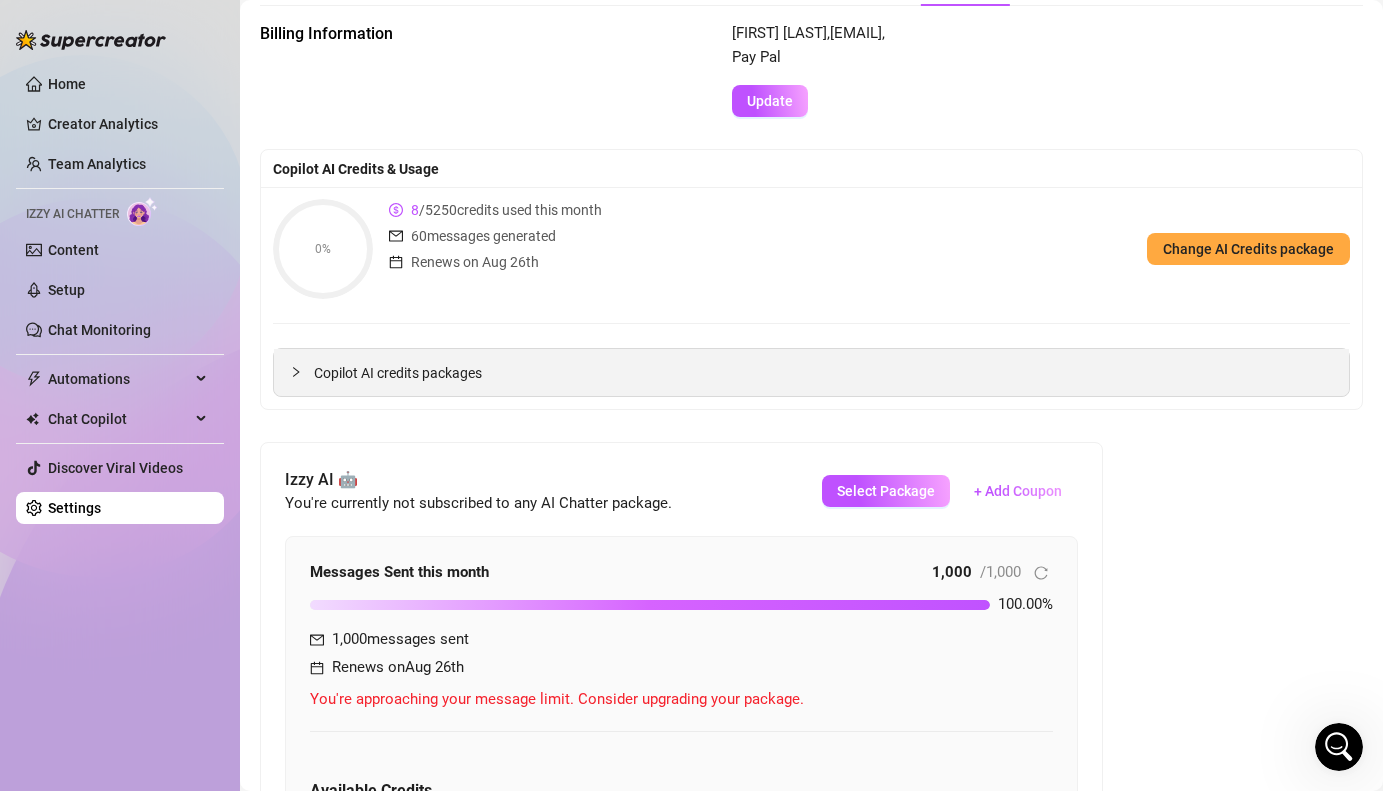 click 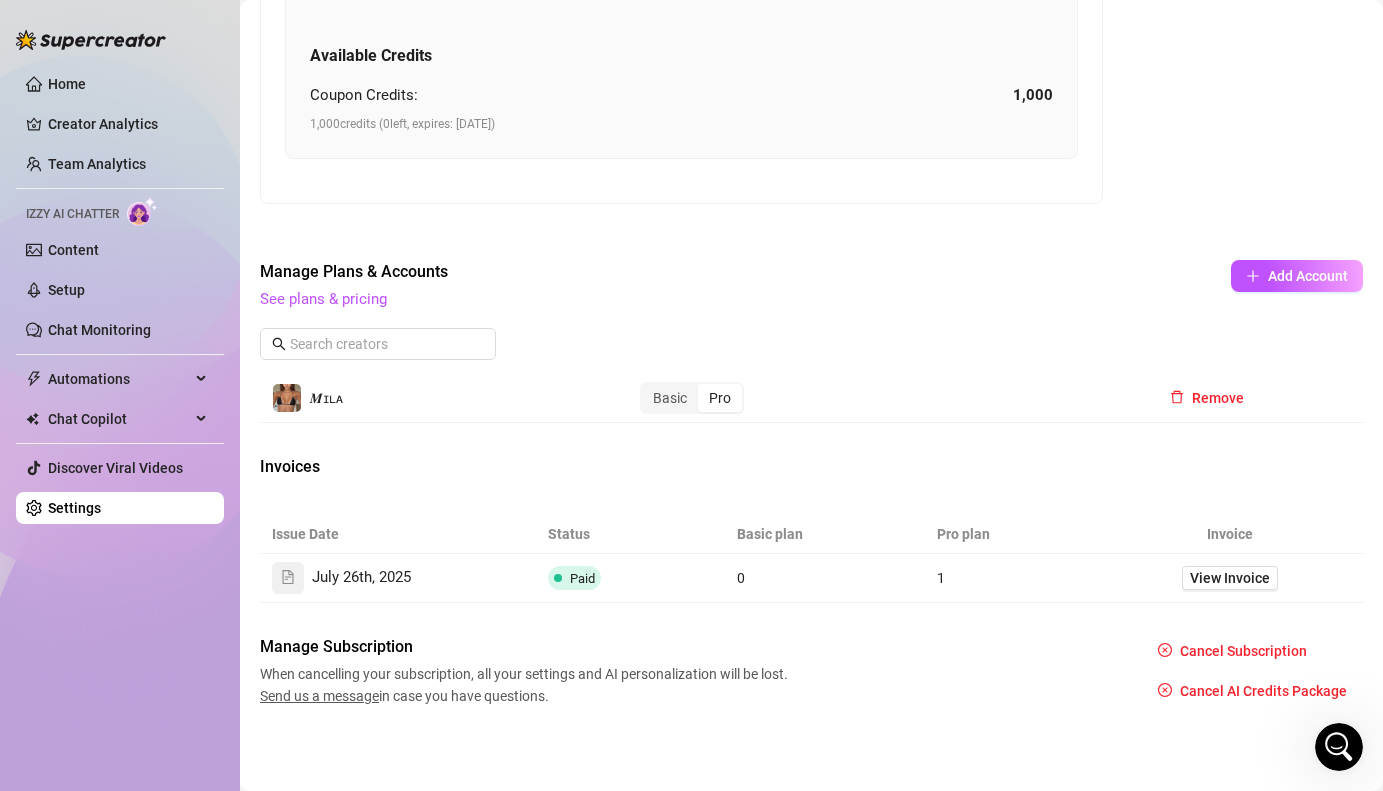 scroll, scrollTop: 1200, scrollLeft: 0, axis: vertical 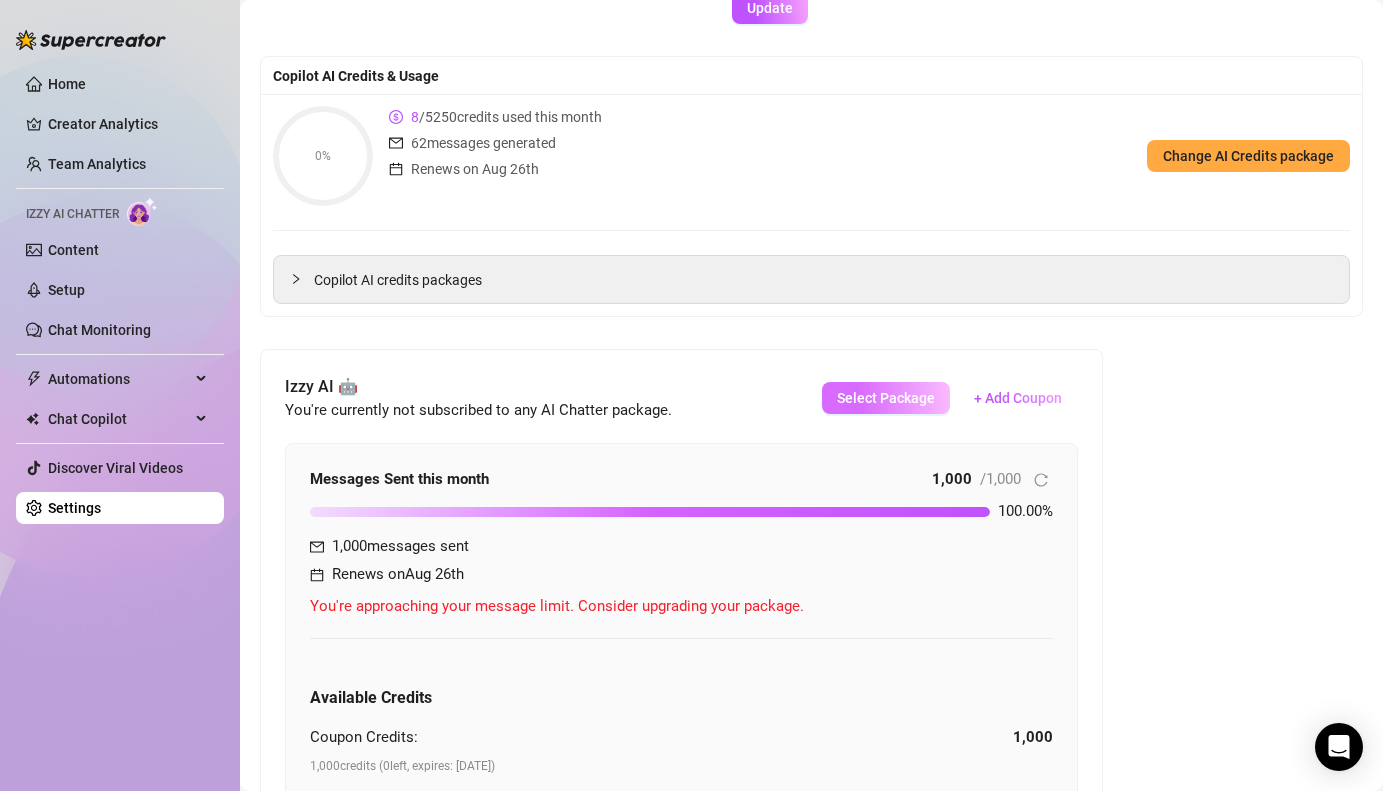 click on "Select Package" at bounding box center (886, 398) 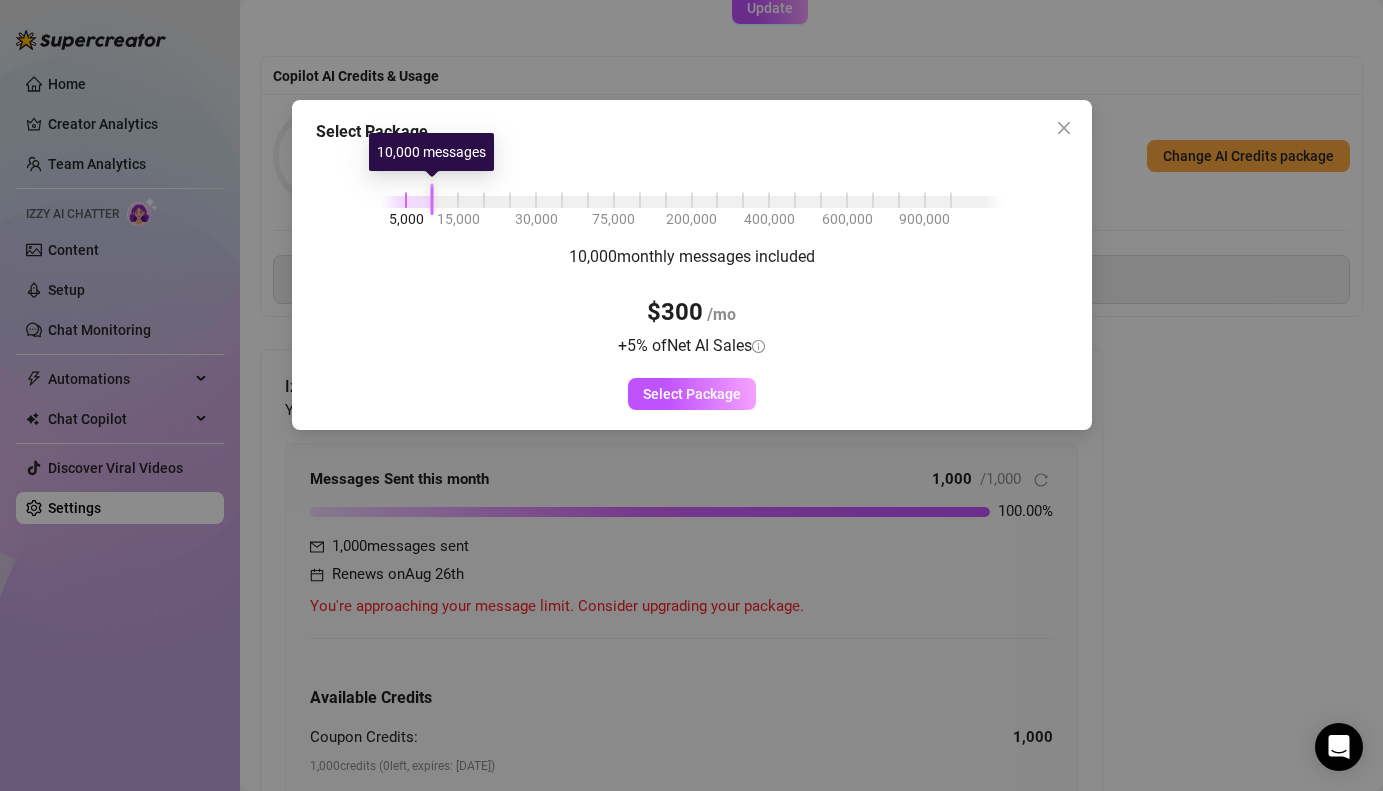 drag, startPoint x: 407, startPoint y: 198, endPoint x: 427, endPoint y: 200, distance: 20.09975 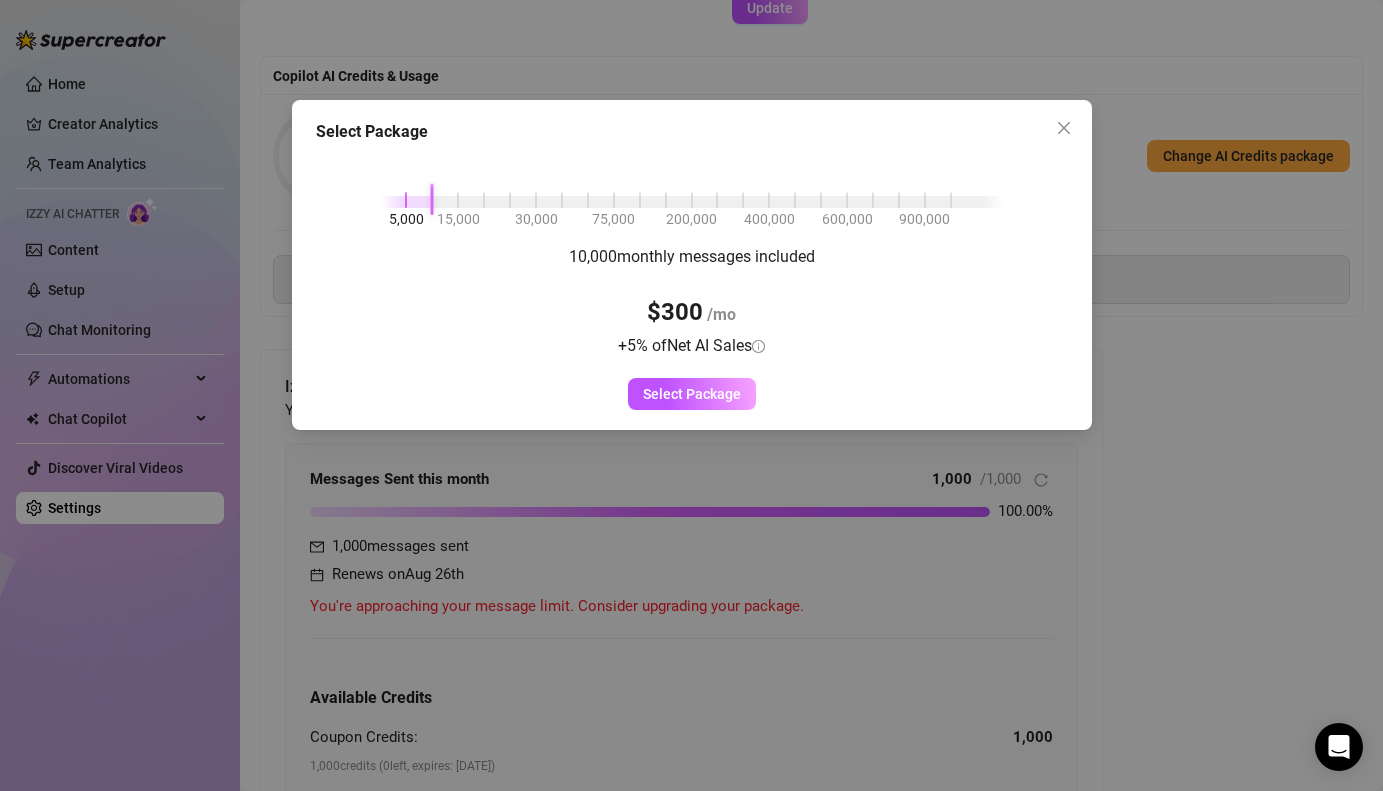 drag, startPoint x: 698, startPoint y: 397, endPoint x: 606, endPoint y: 709, distance: 325.2814 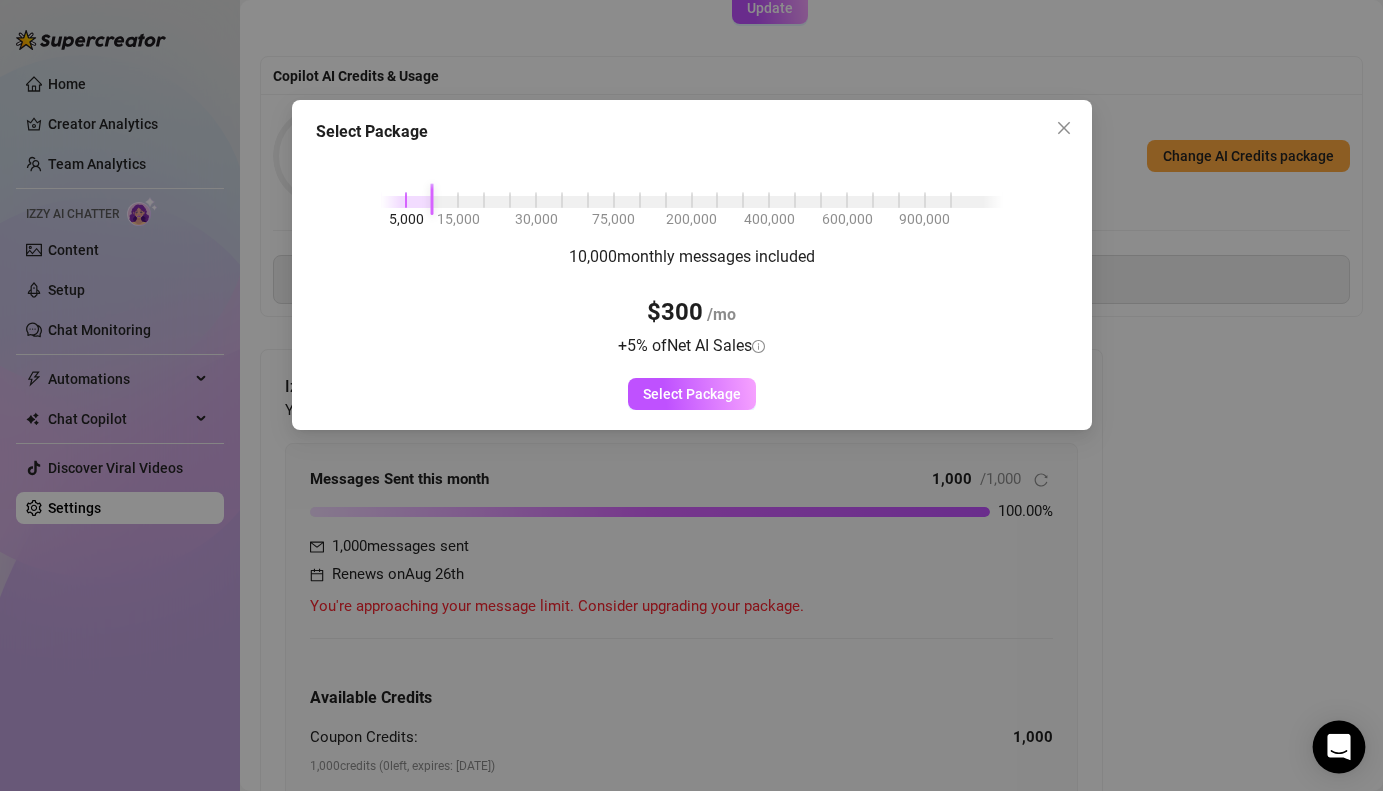 click at bounding box center (1339, 747) 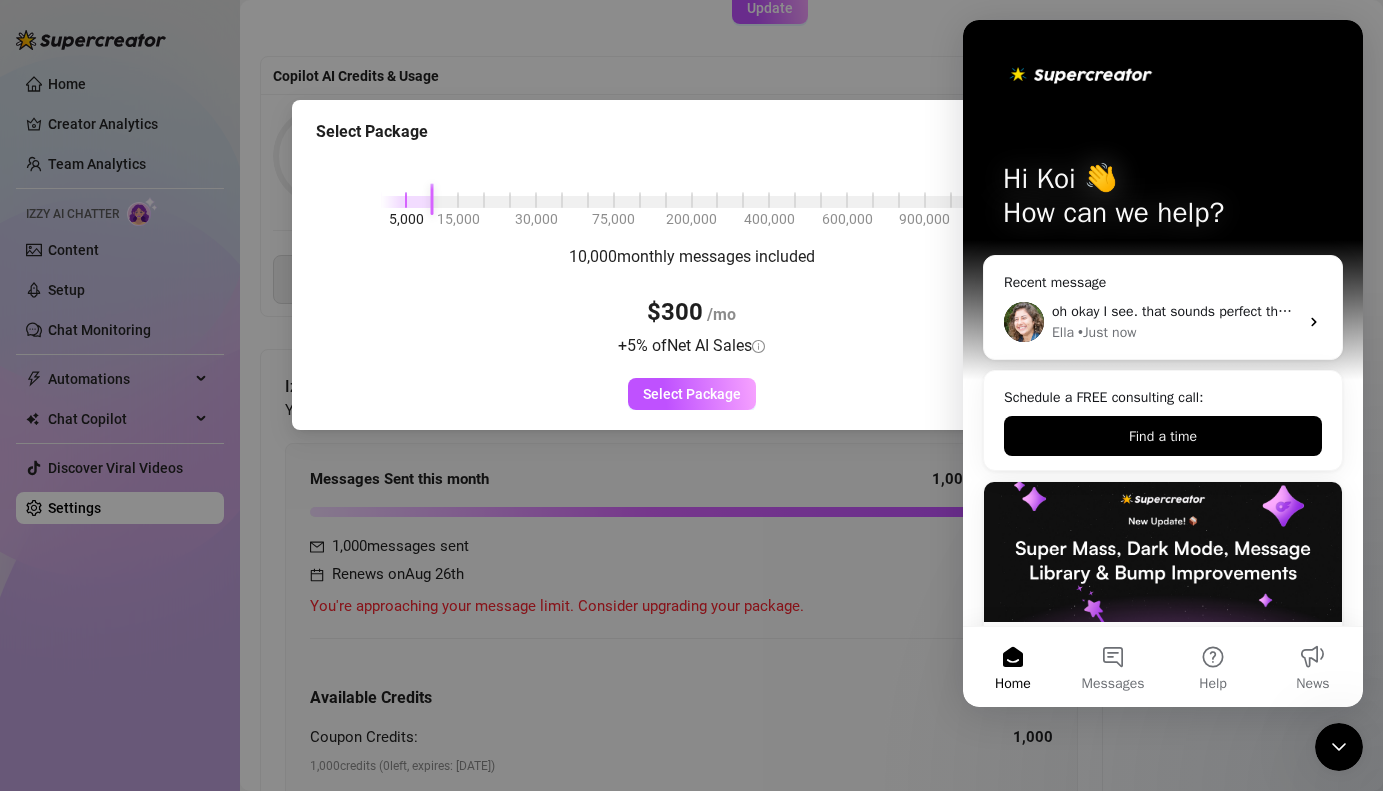 scroll, scrollTop: 0, scrollLeft: 0, axis: both 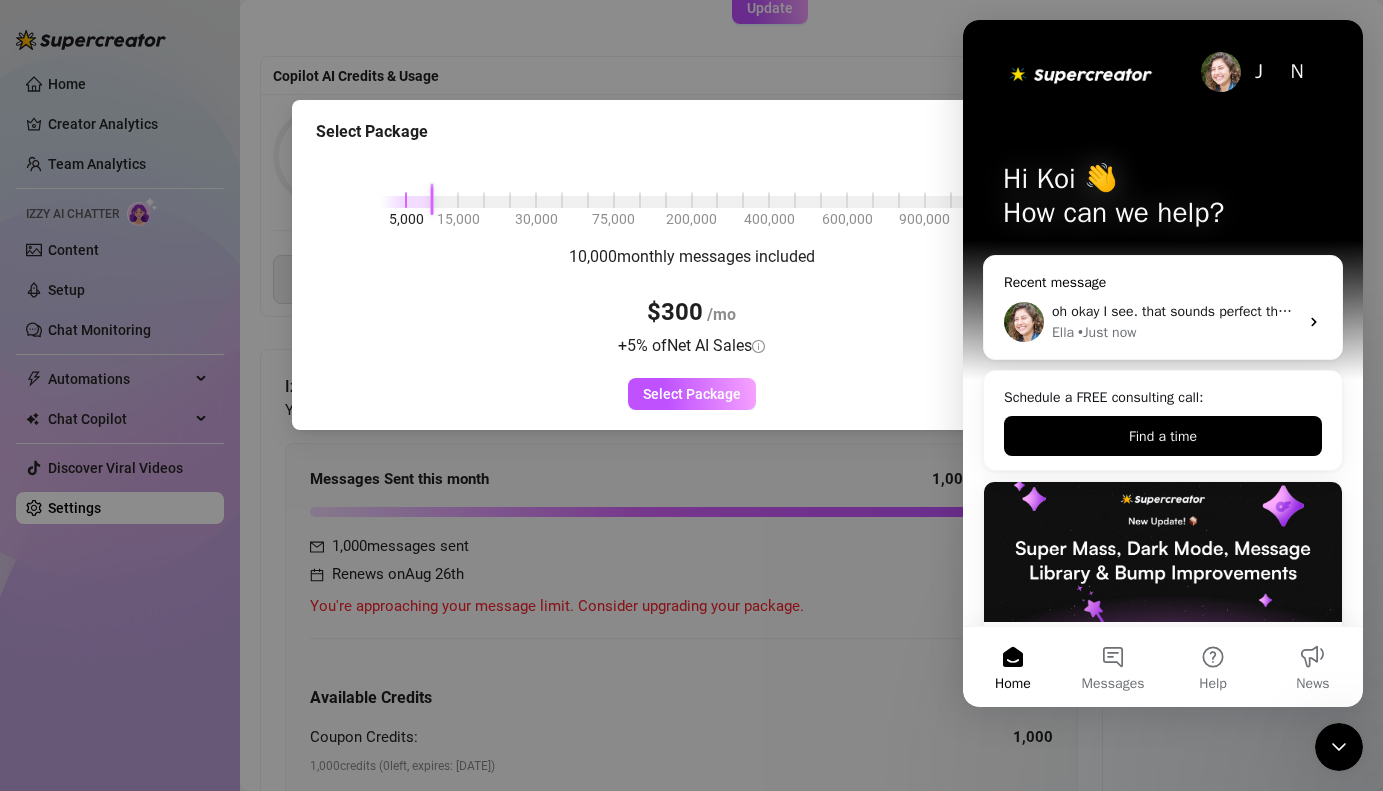 click on "[PERSON] • Just now" at bounding box center [1175, 332] 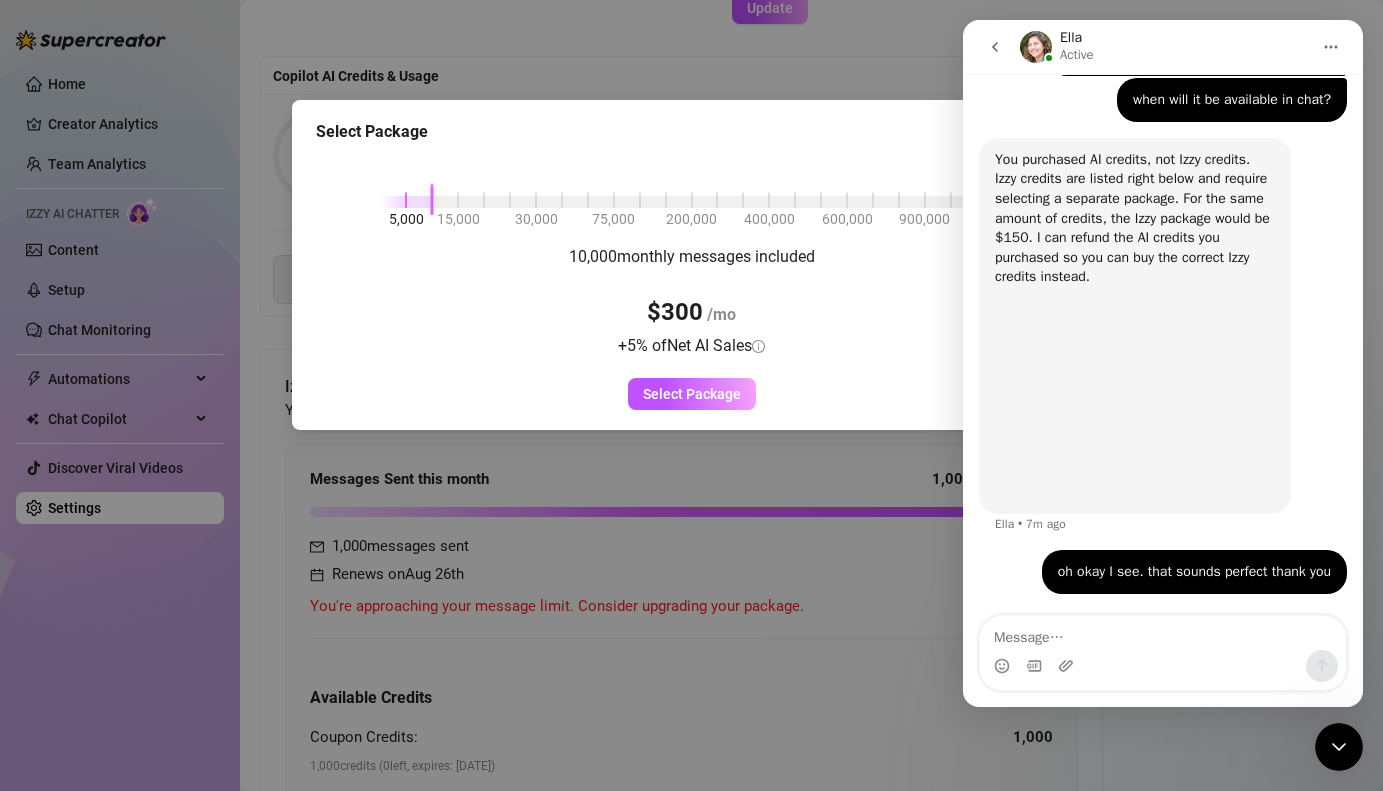 scroll, scrollTop: 3380, scrollLeft: 0, axis: vertical 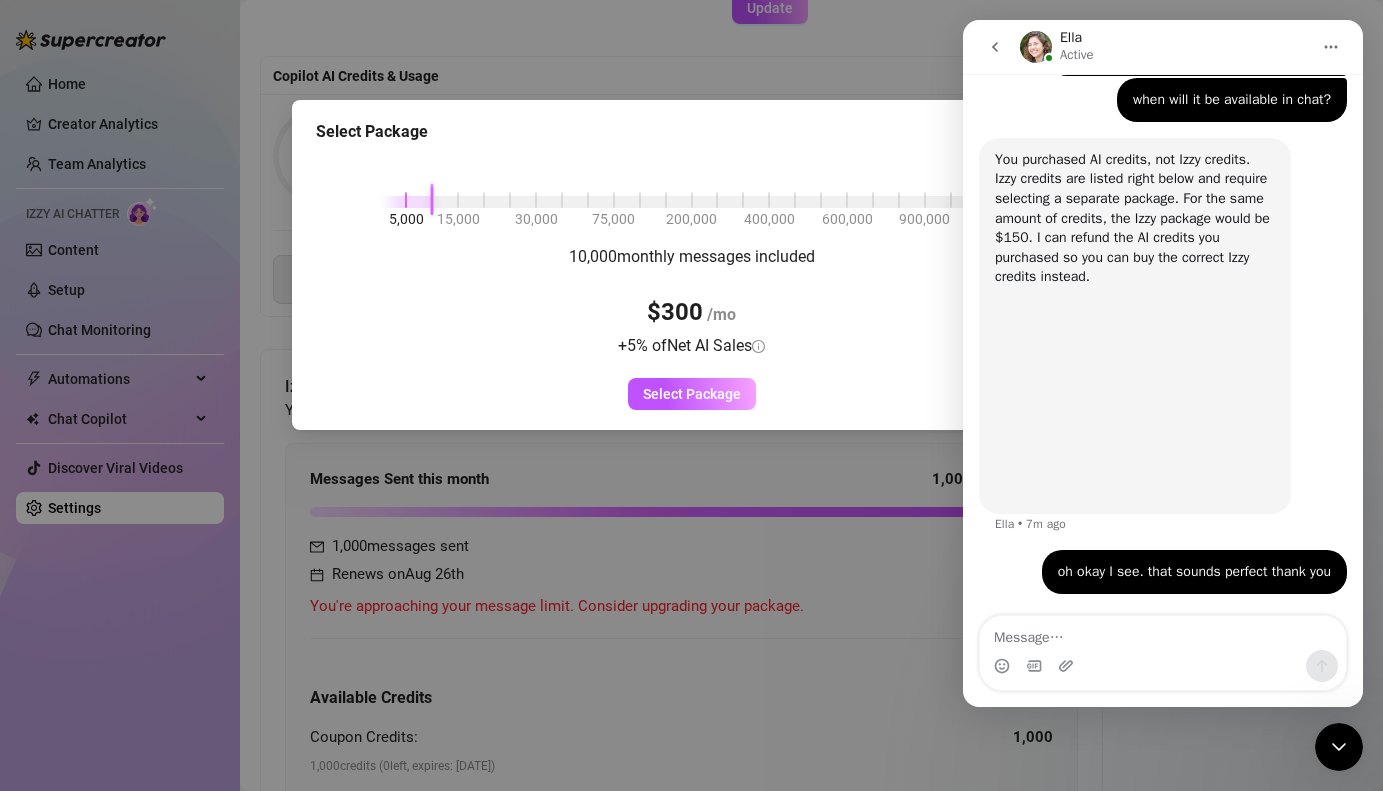 click at bounding box center [1163, 633] 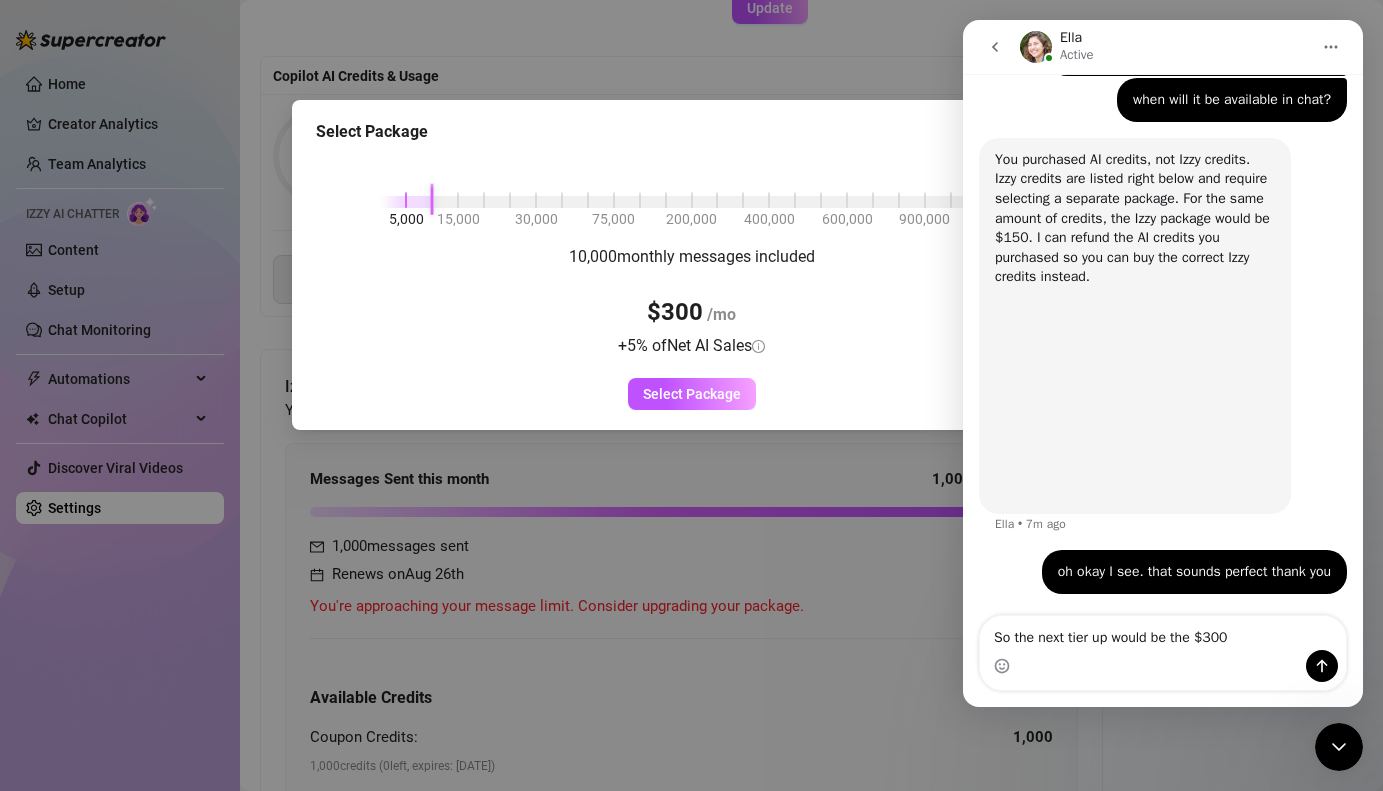 type on "So the next tier up would be the $300?" 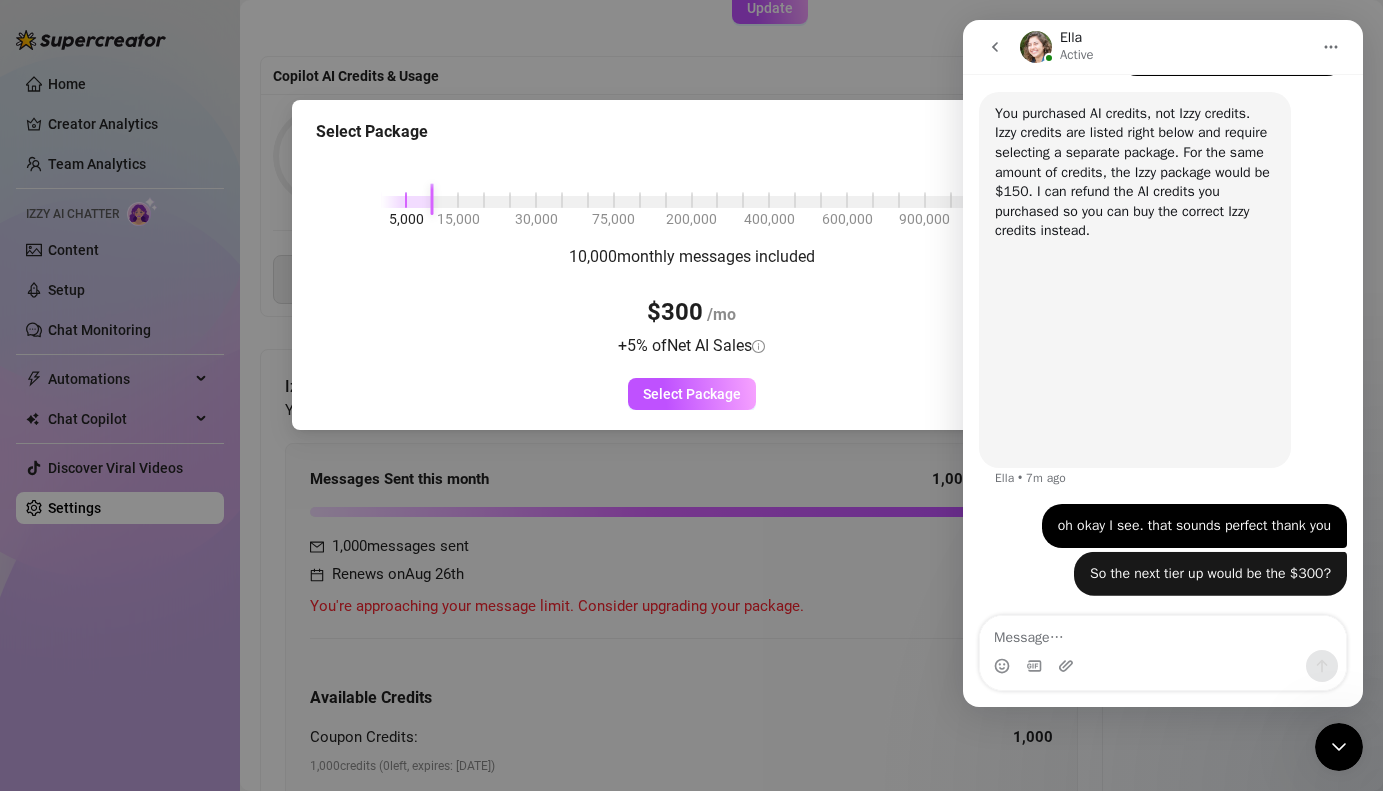 scroll, scrollTop: 3426, scrollLeft: 0, axis: vertical 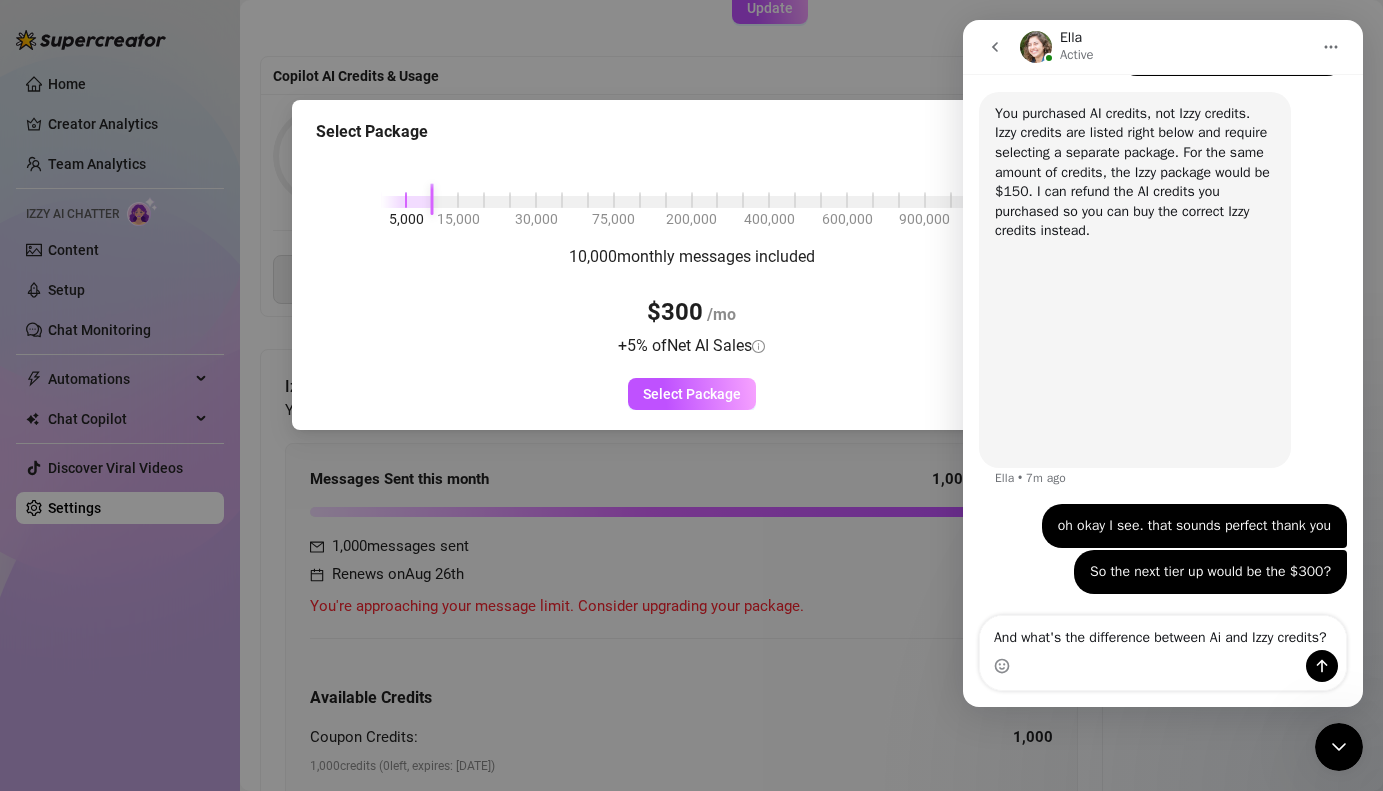 type on "And what's the difference between Ai and Izzy credits?" 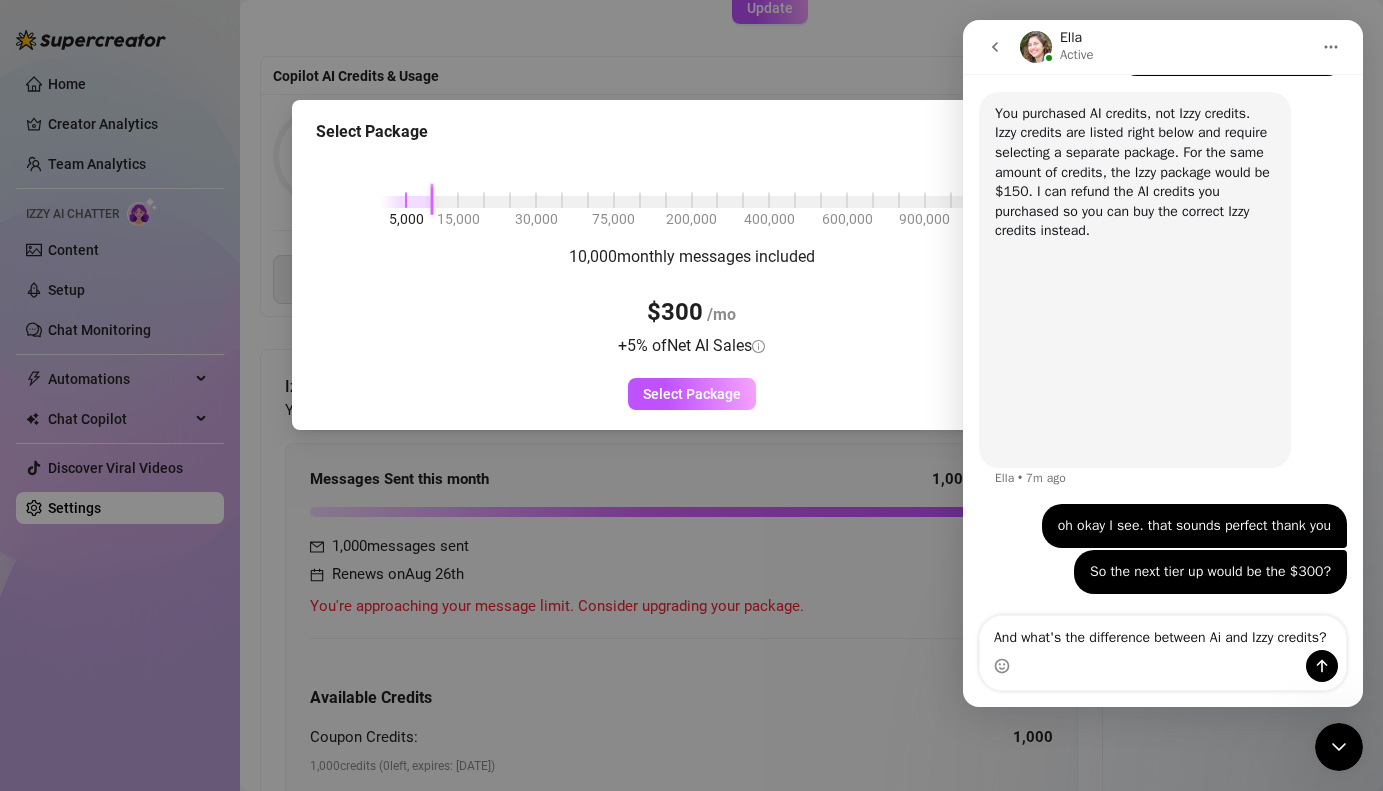 type 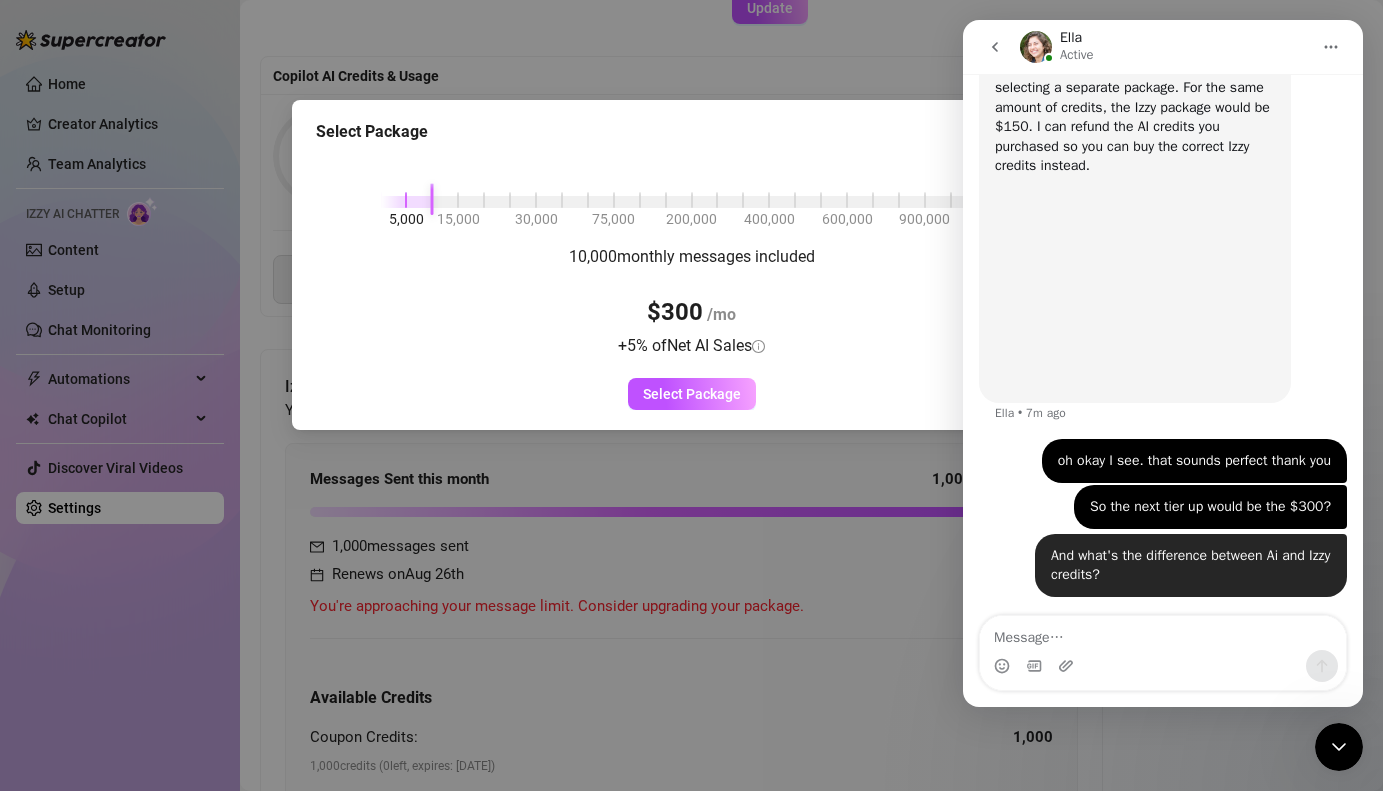scroll, scrollTop: 3491, scrollLeft: 0, axis: vertical 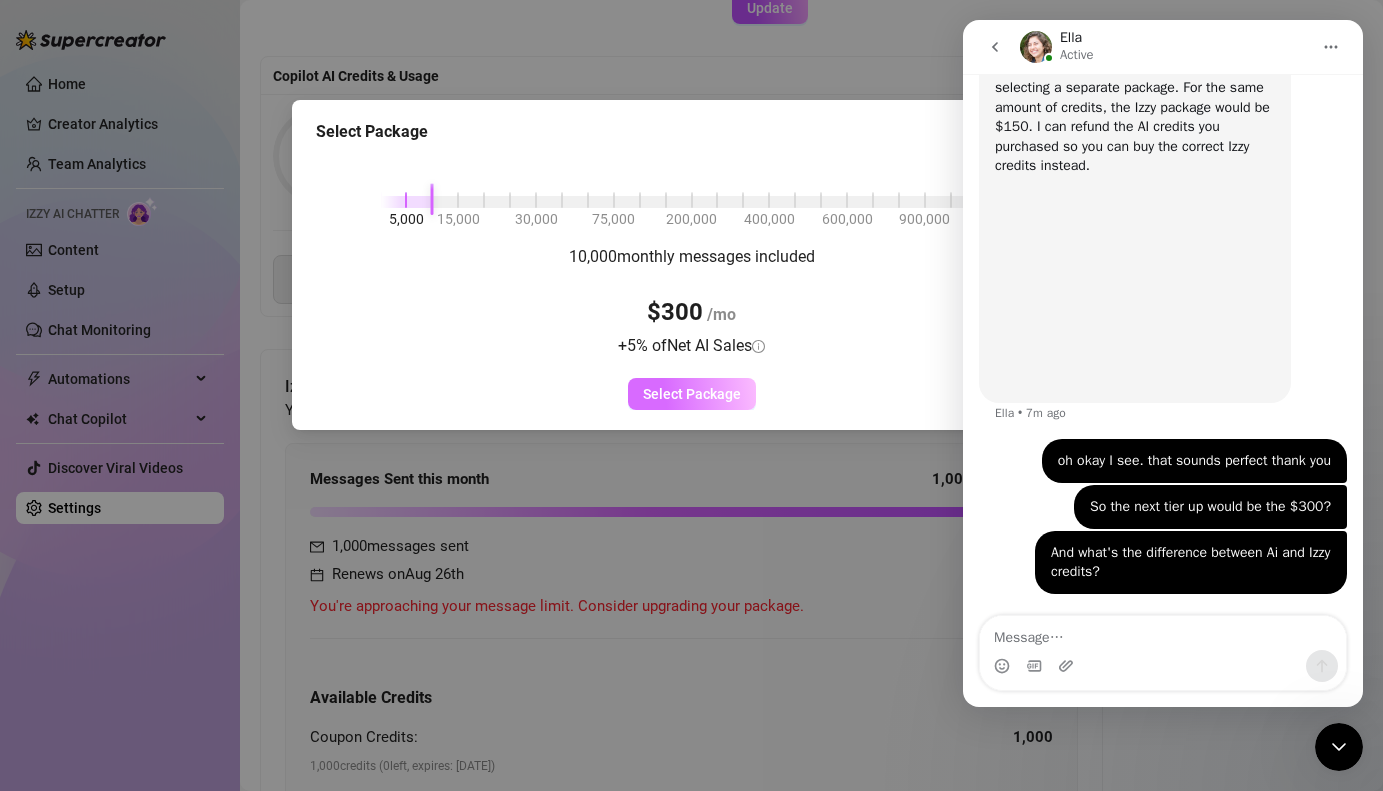 click on "Select Package" at bounding box center [692, 394] 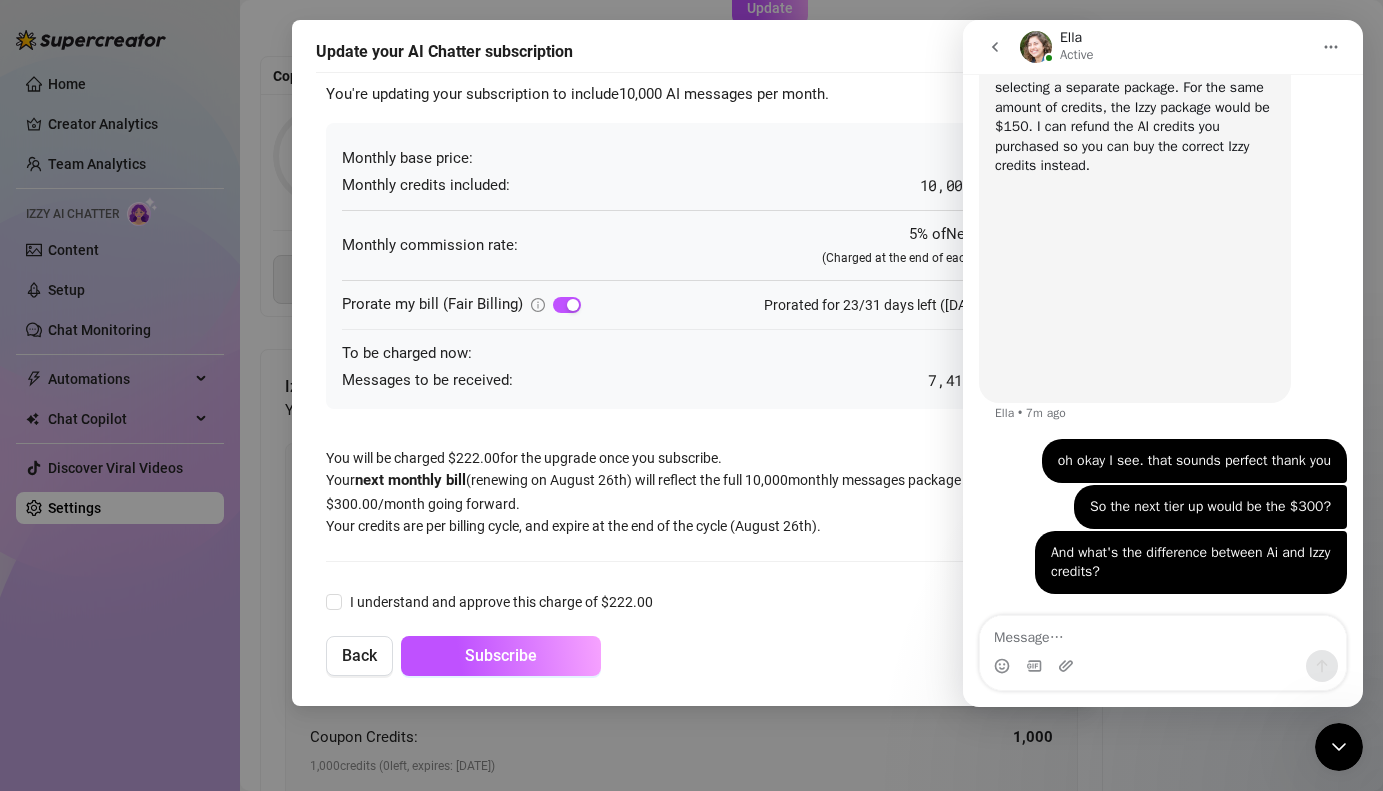 click 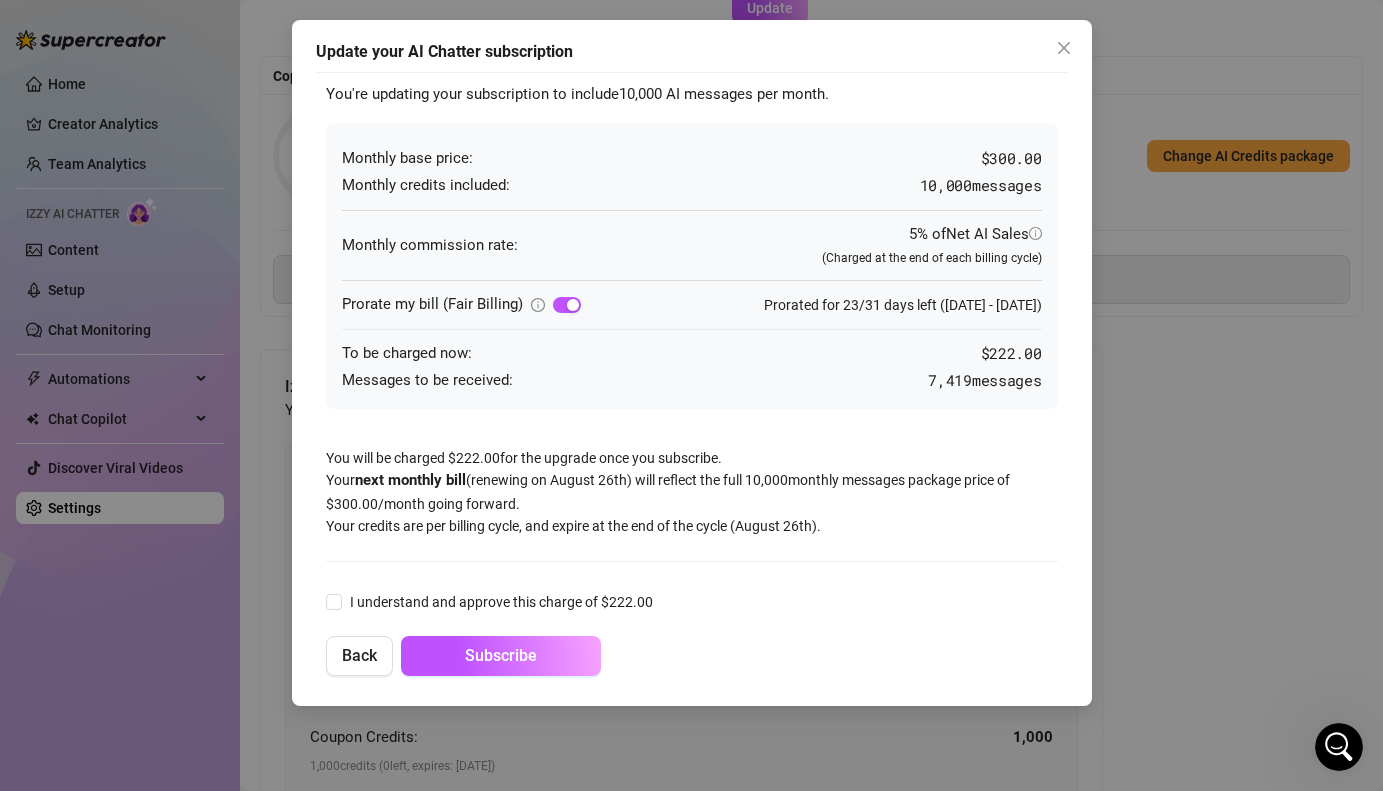 scroll, scrollTop: 0, scrollLeft: 0, axis: both 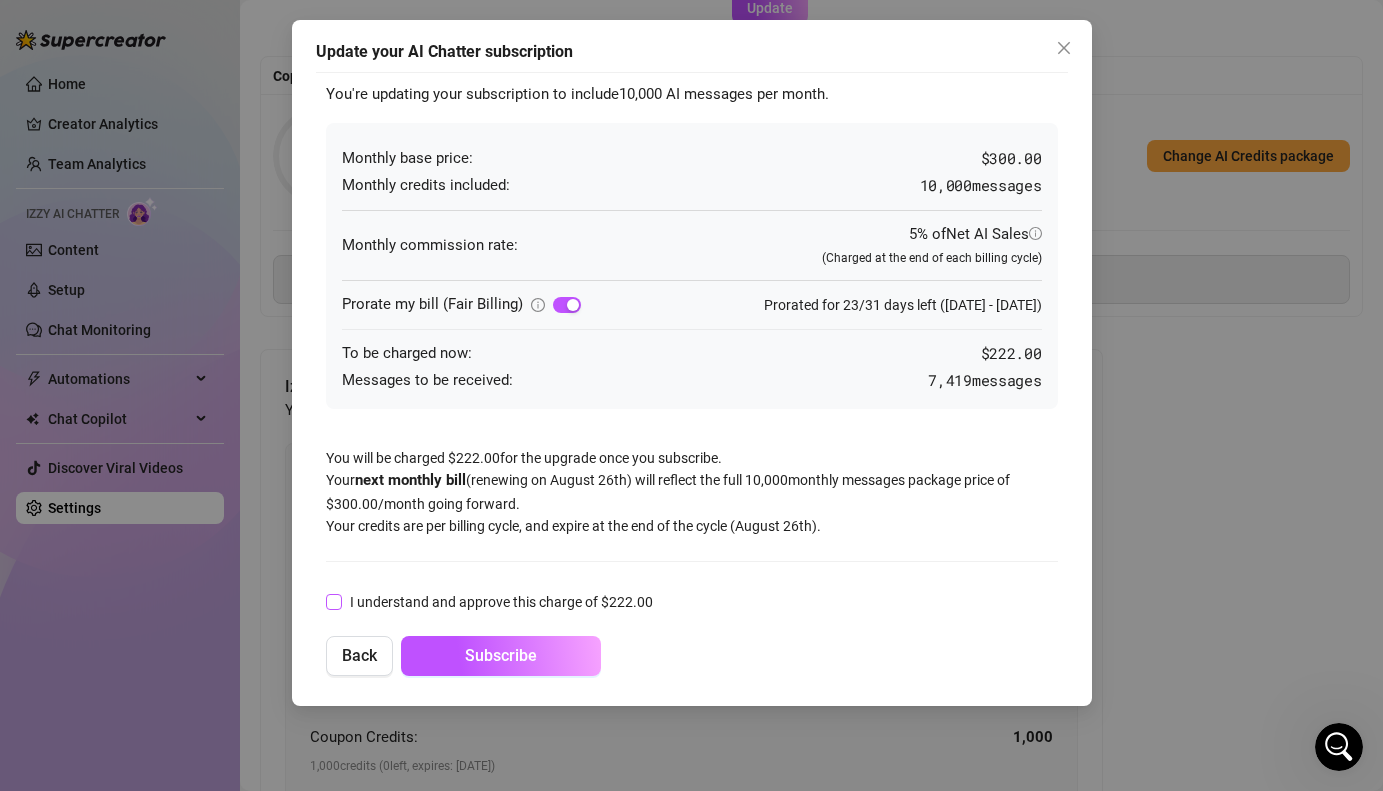 click on "I understand and approve this charge of $ 222.00" at bounding box center [333, 601] 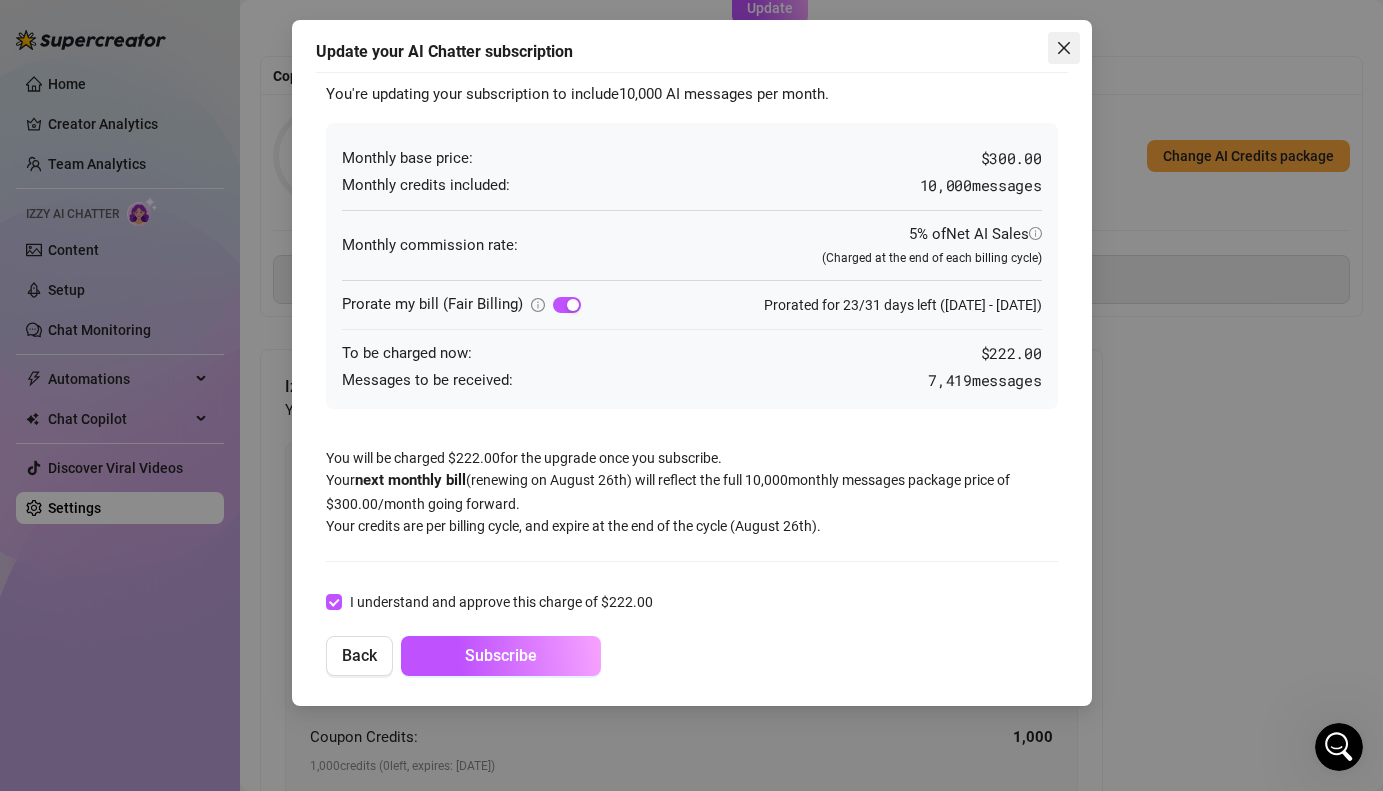 click 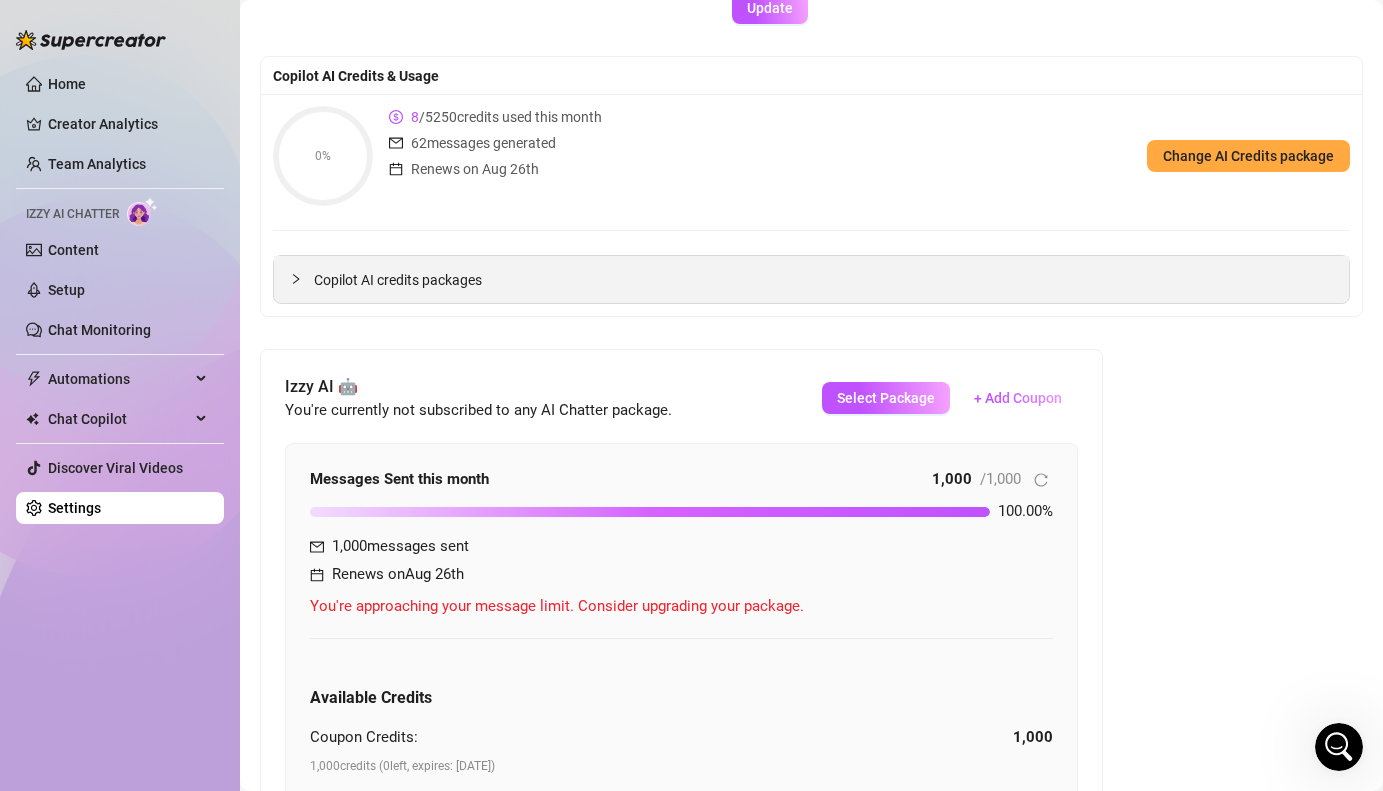 click on "Copilot AI credits packages" at bounding box center (811, 279) 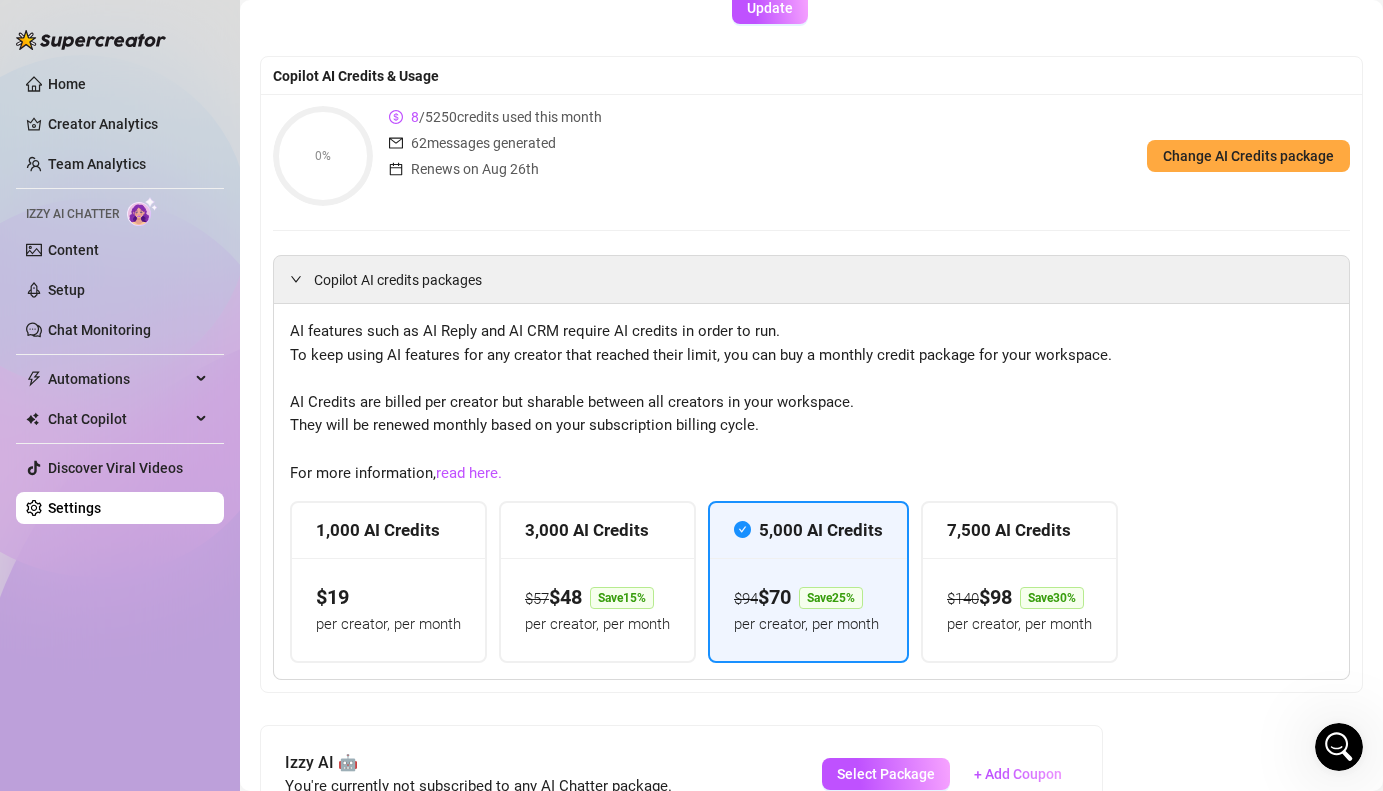 click 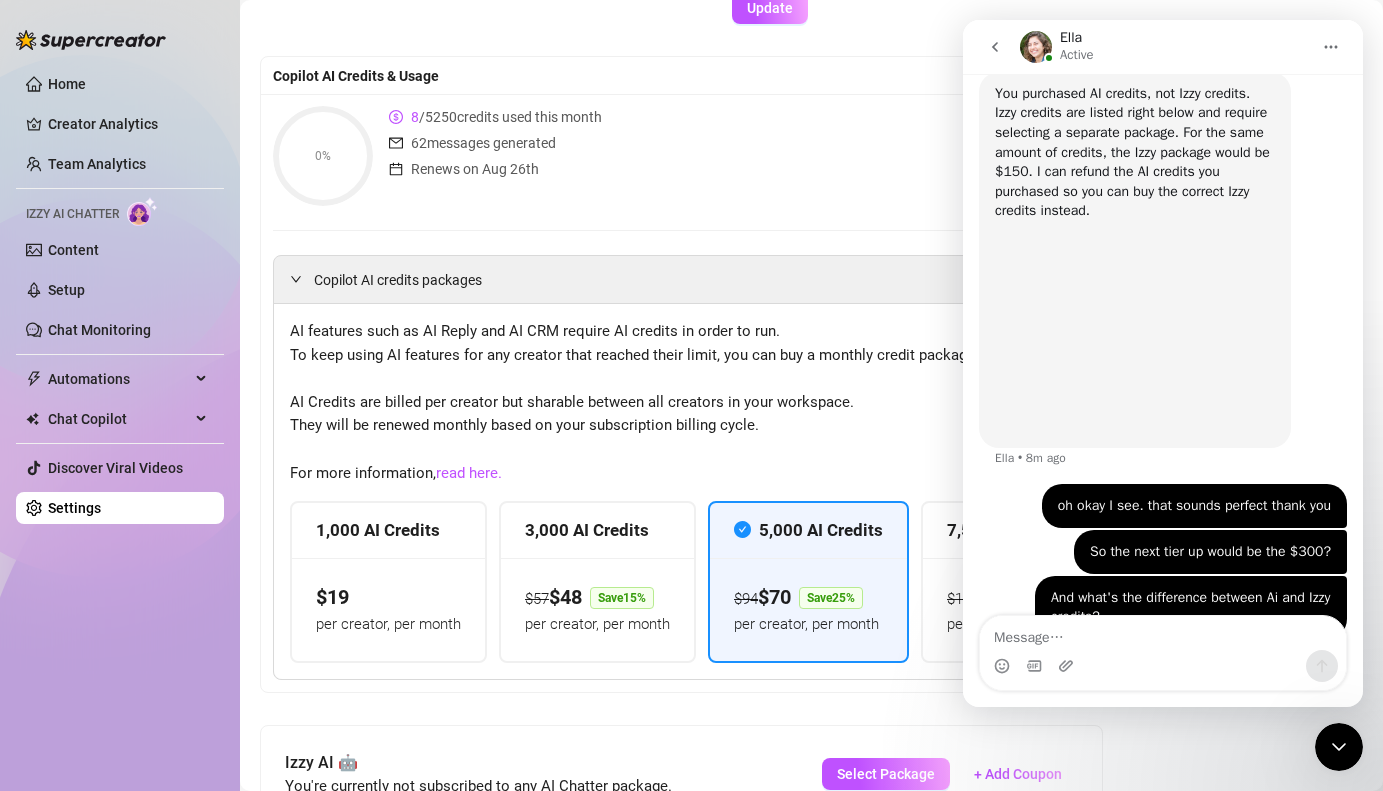 scroll, scrollTop: 3491, scrollLeft: 0, axis: vertical 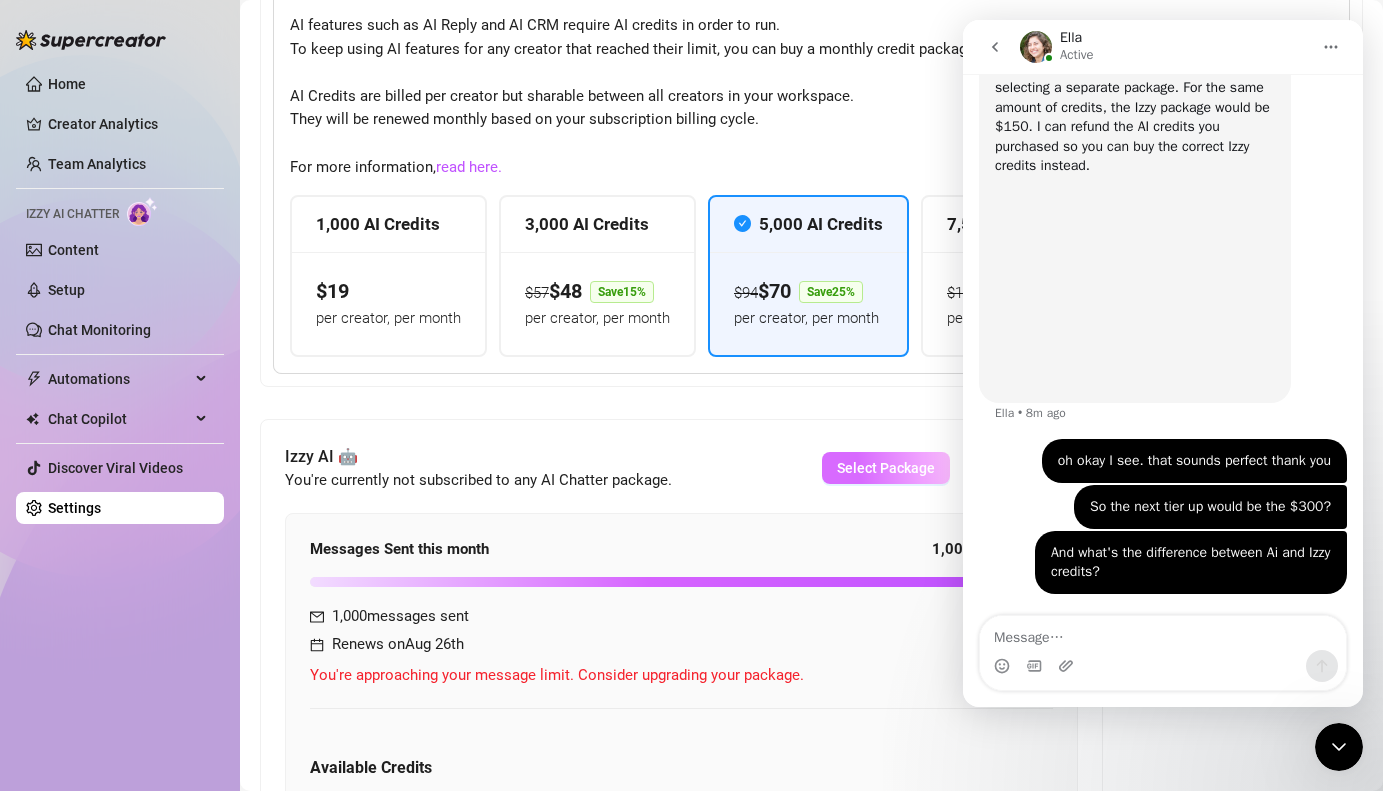 click on "Select Package" at bounding box center [886, 468] 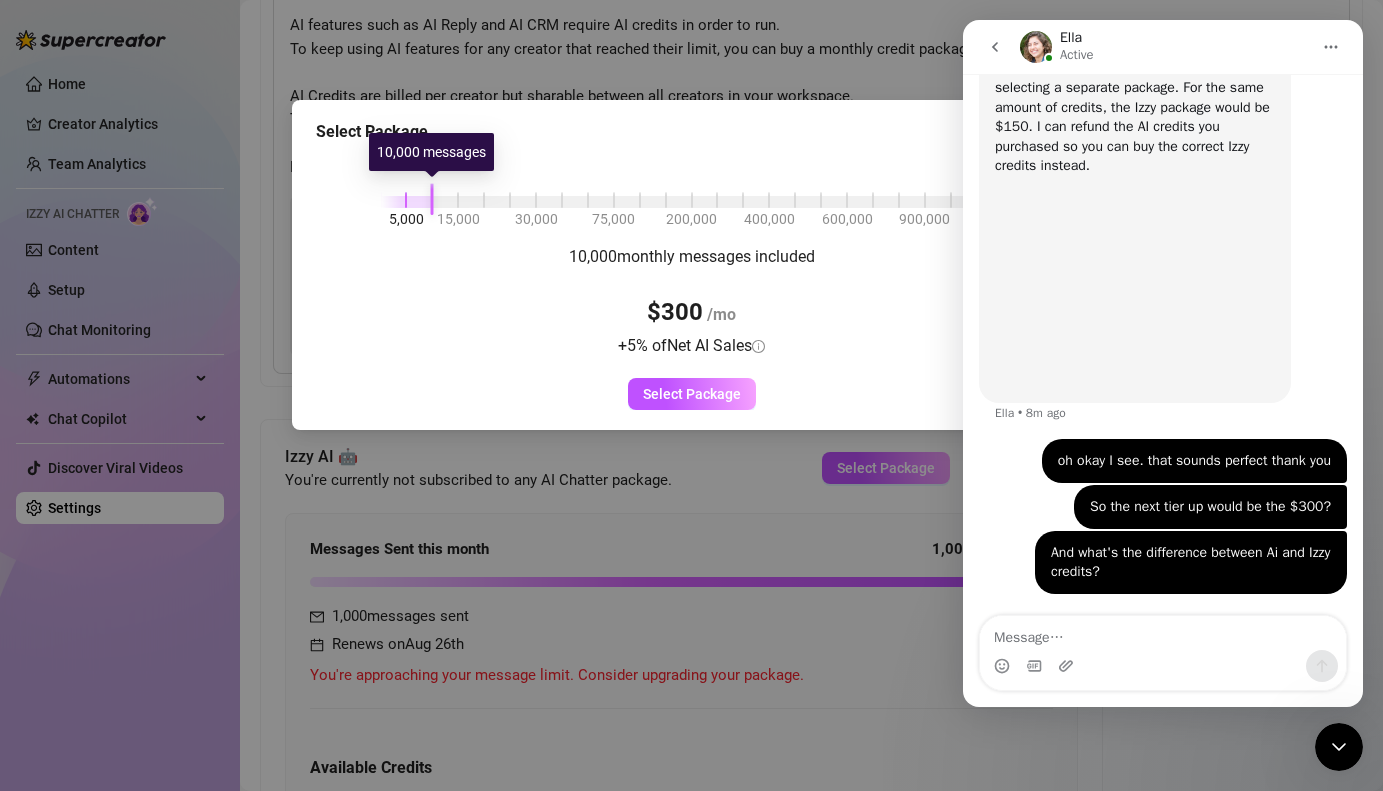click on "5,000 15,000 30,000 75,000 200,000 400,000 600,000 900,000" at bounding box center [692, 198] 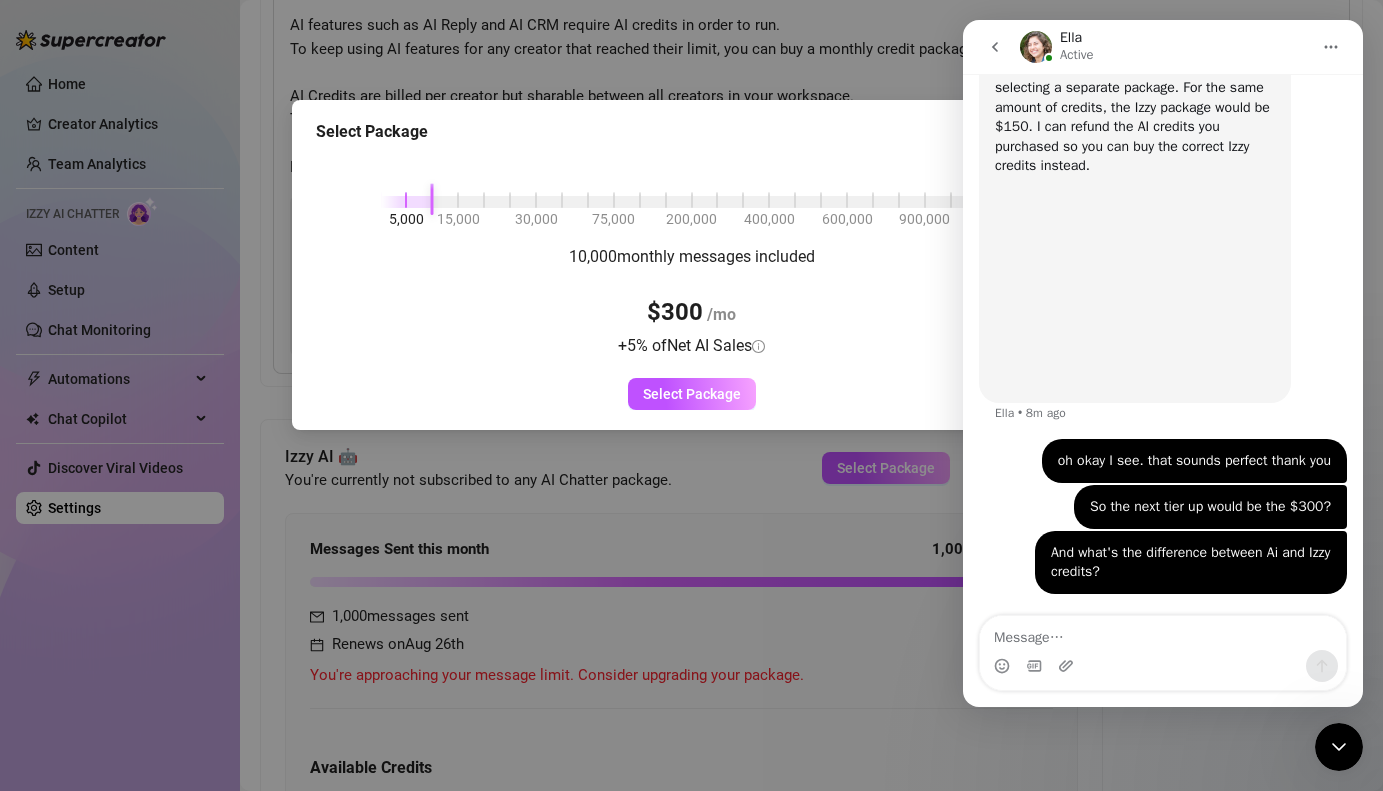 drag, startPoint x: 671, startPoint y: 390, endPoint x: 843, endPoint y: 261, distance: 215 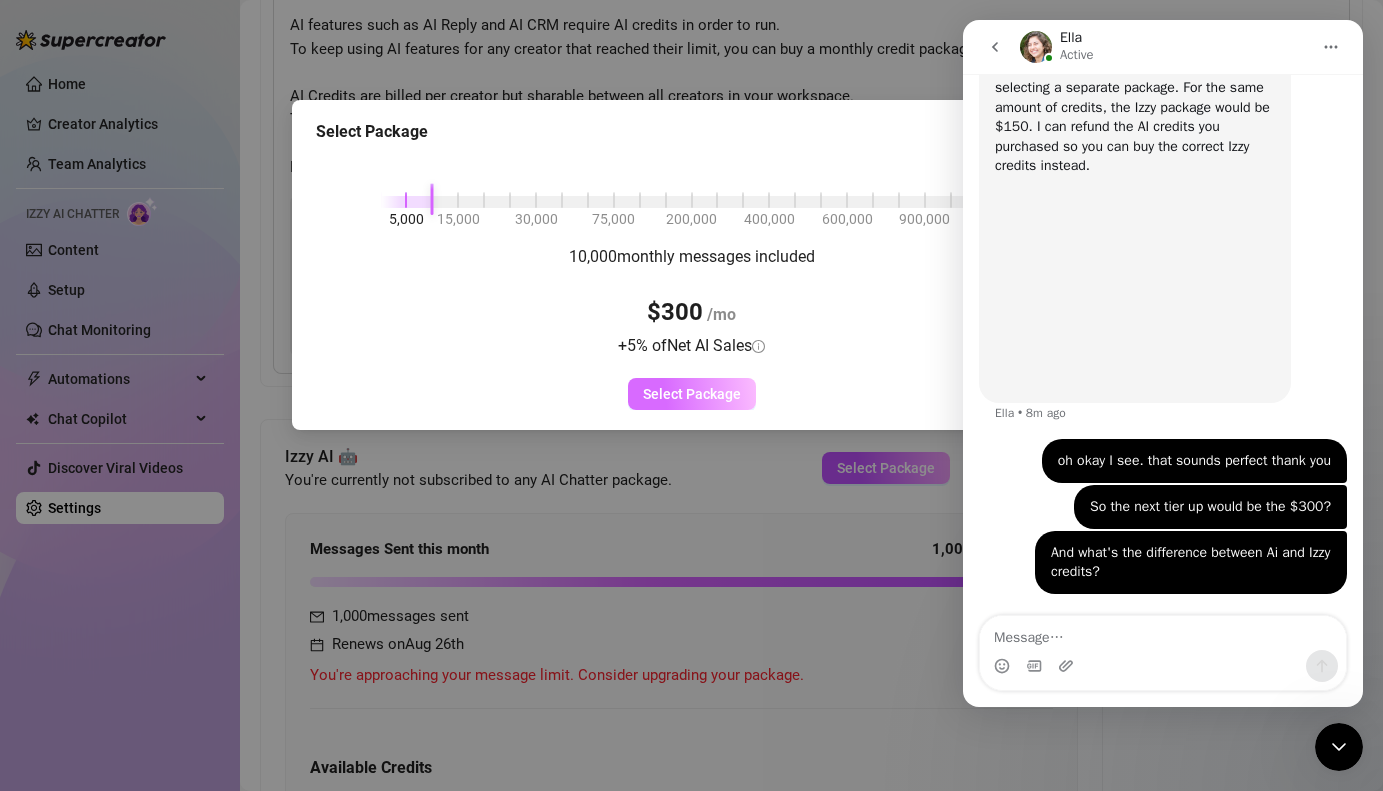 click on "Select Package" at bounding box center (692, 394) 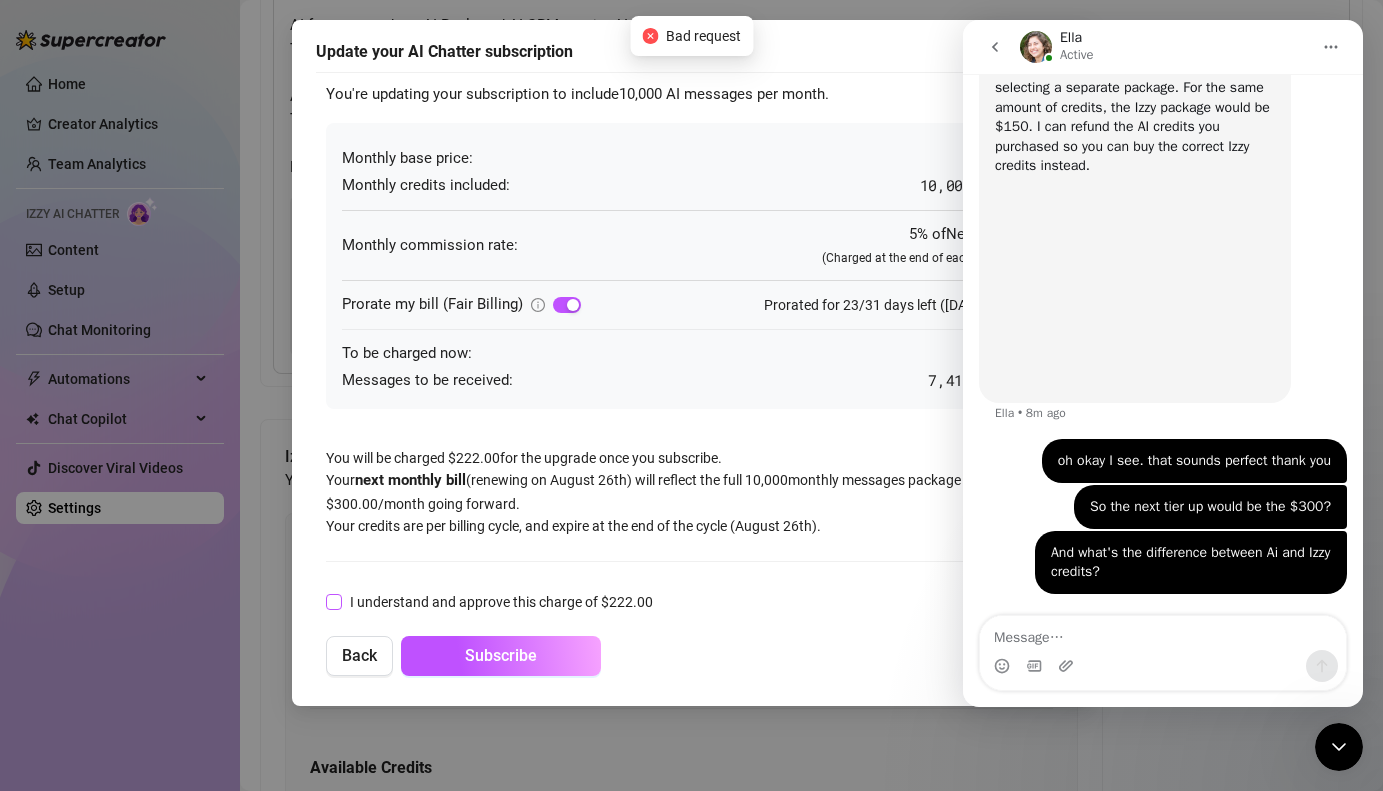 click on "I understand and approve this charge of $ 222.00" at bounding box center [501, 602] 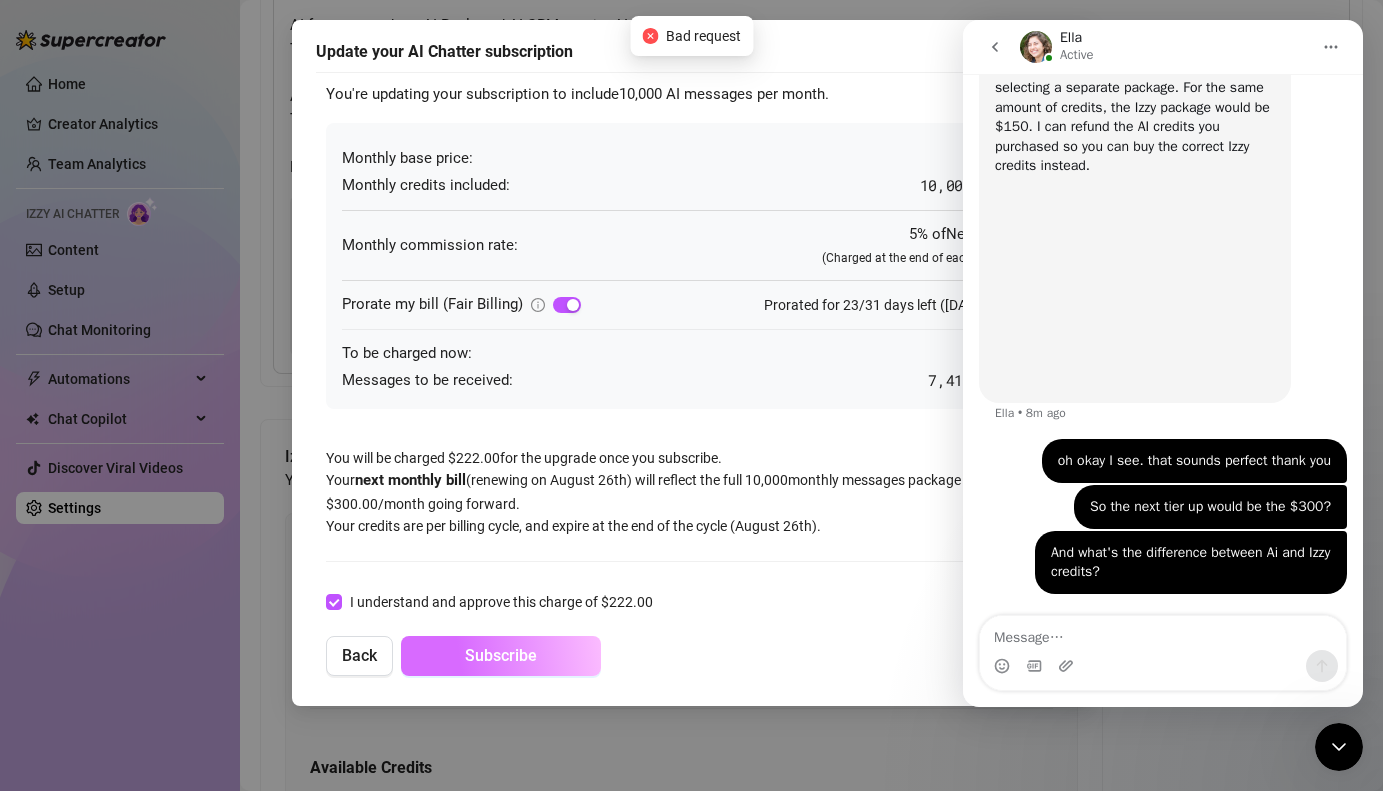 click on "Subscribe" at bounding box center (501, 655) 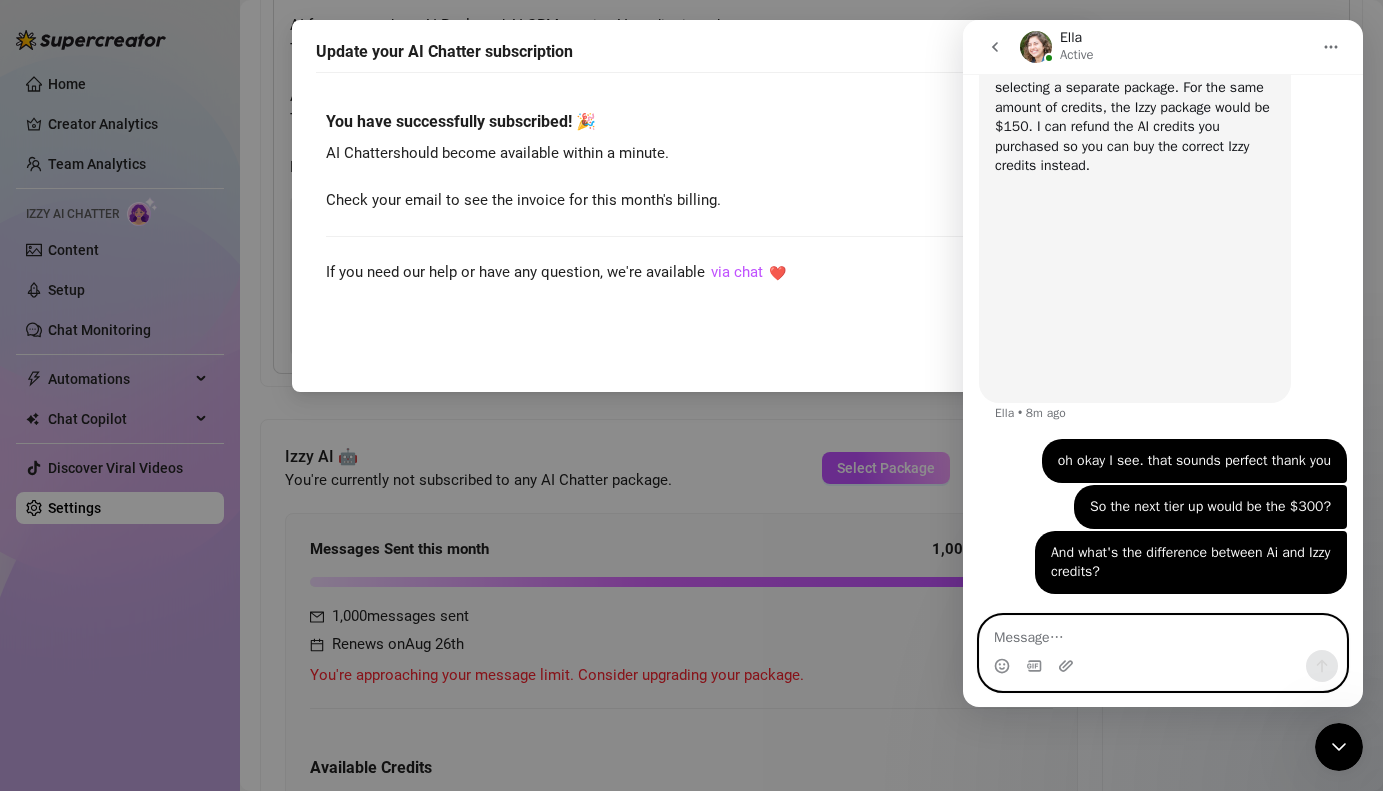 click at bounding box center (1163, 633) 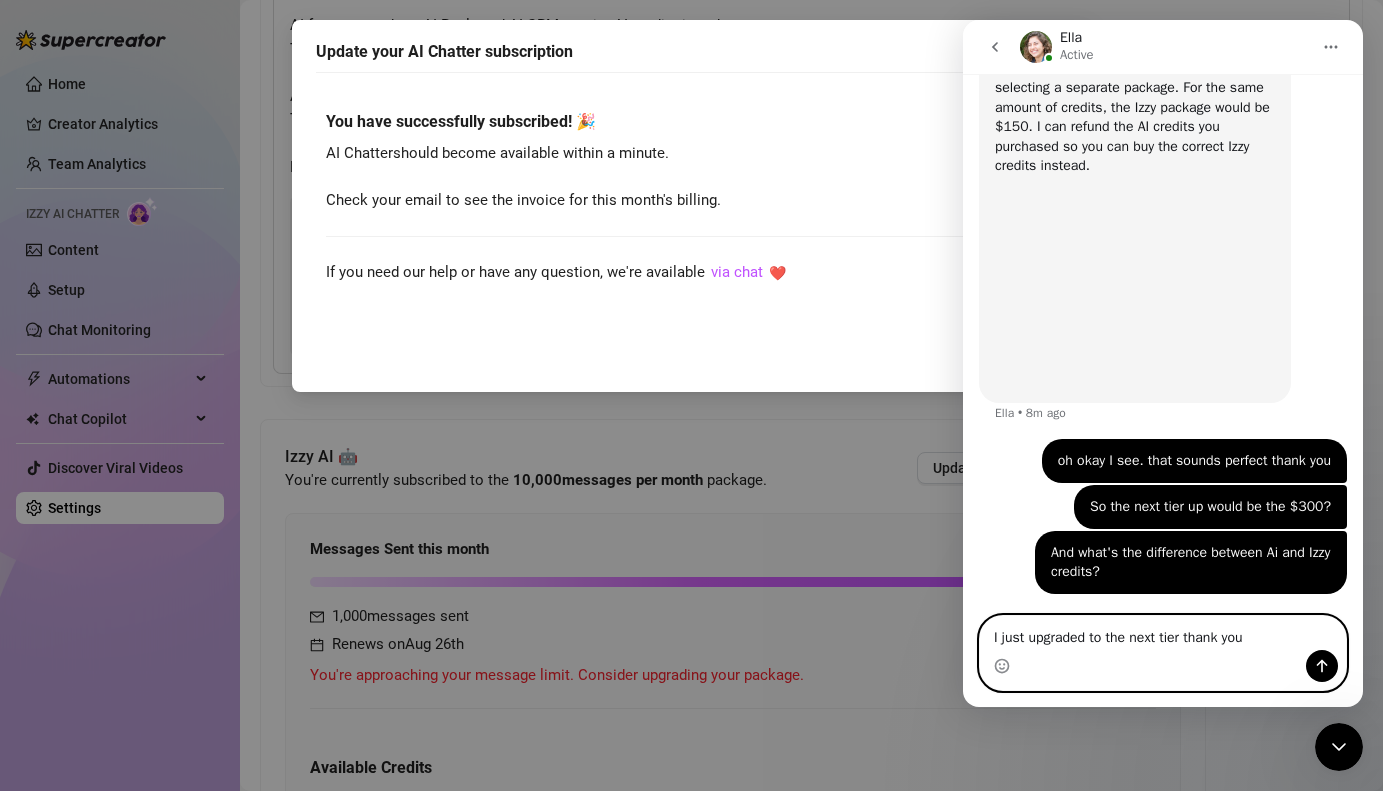 type on "I just upgraded to the next tier thank you" 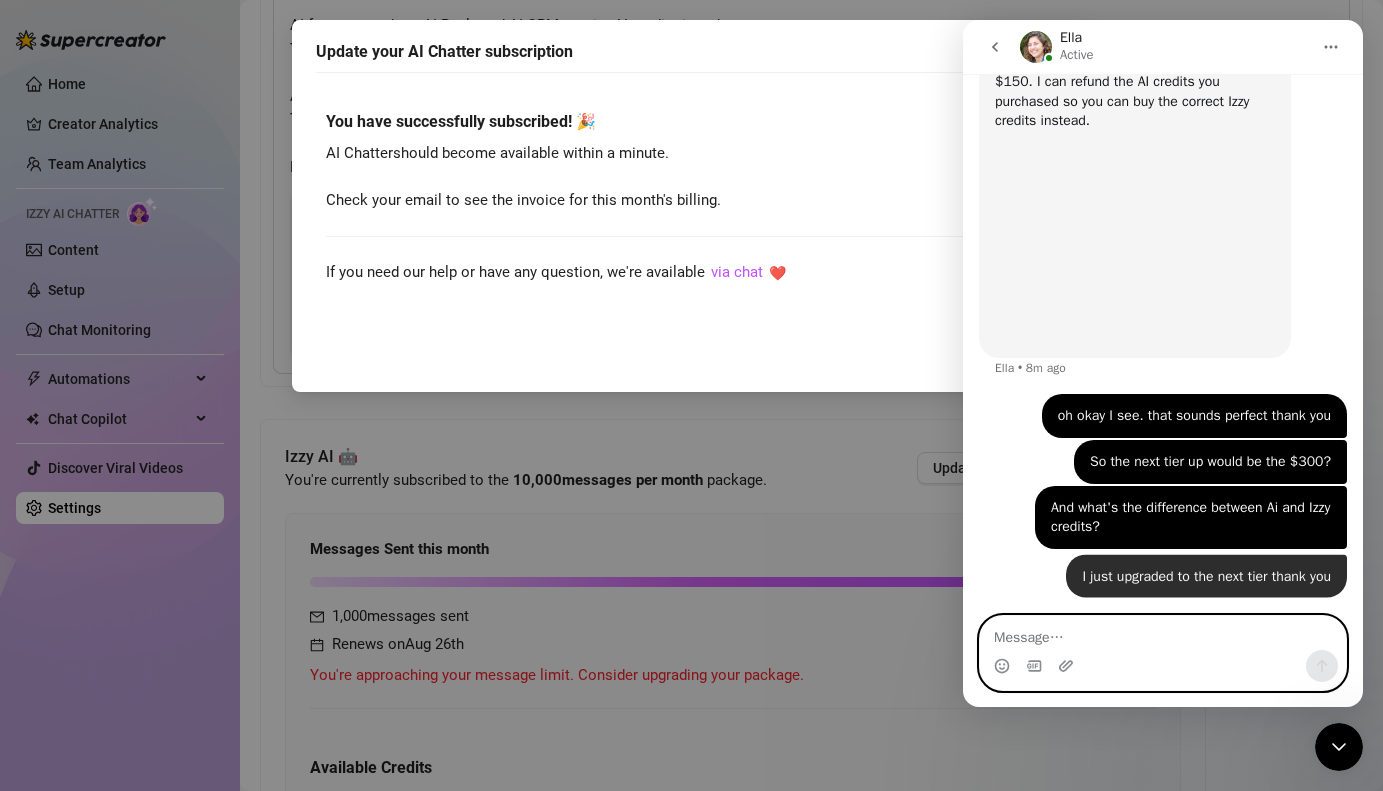 scroll, scrollTop: 3537, scrollLeft: 0, axis: vertical 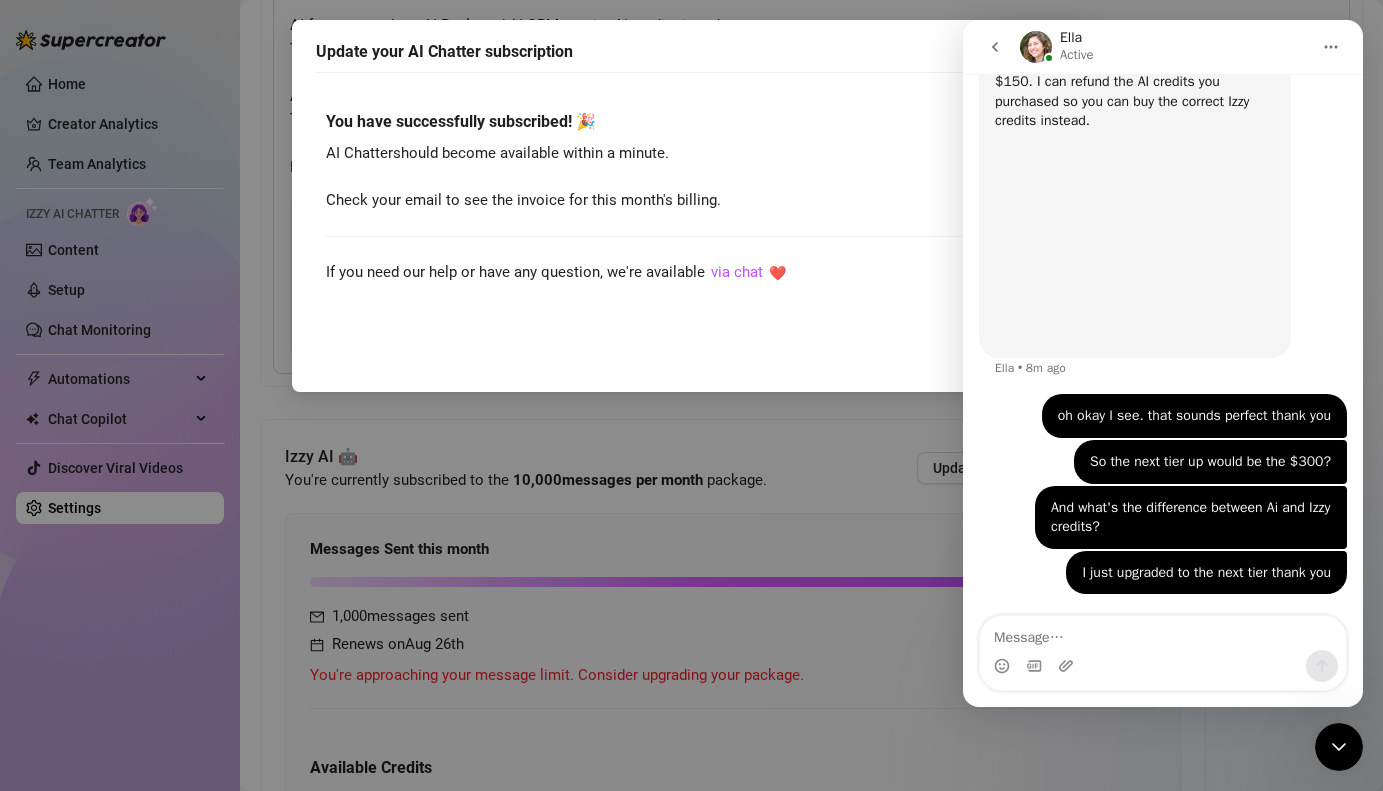 click 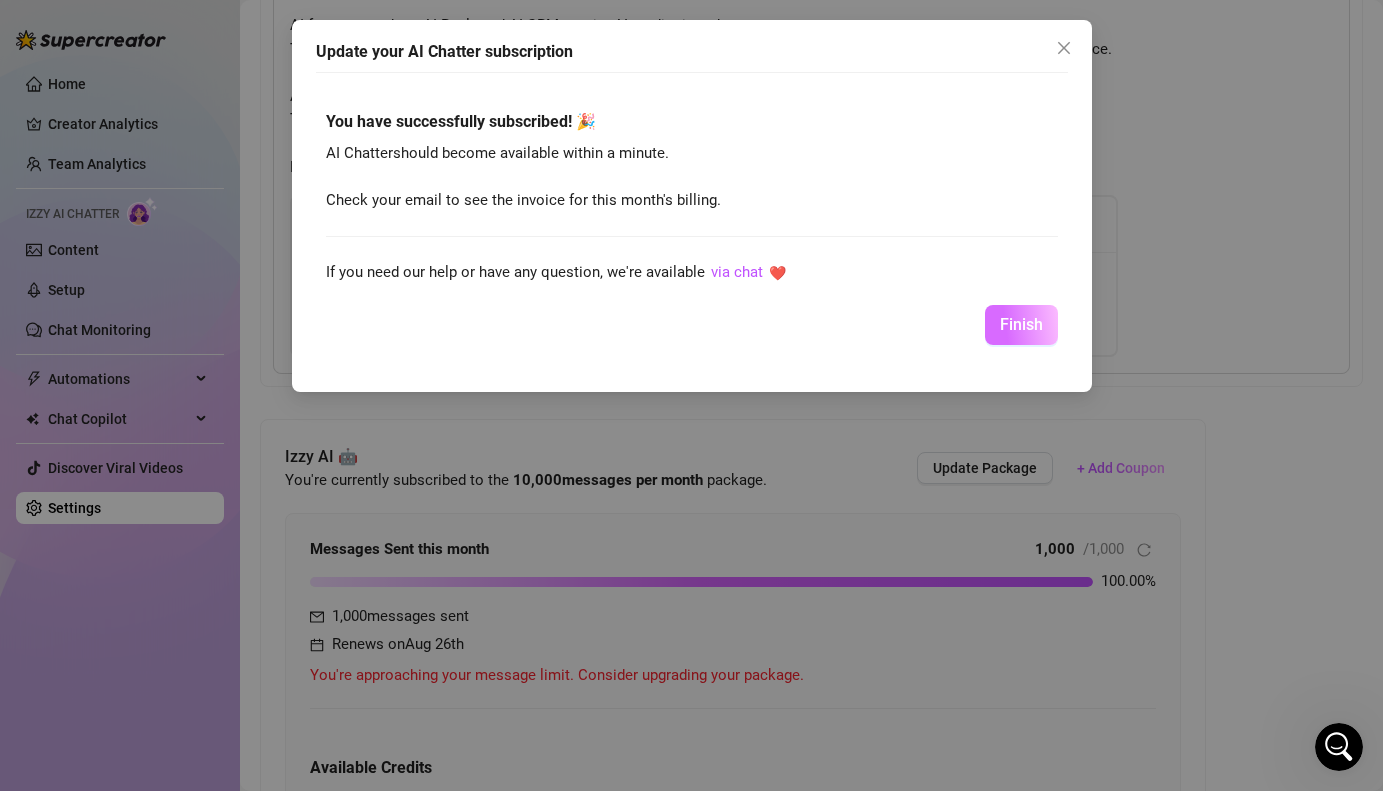 click on "Finish" at bounding box center [1021, 325] 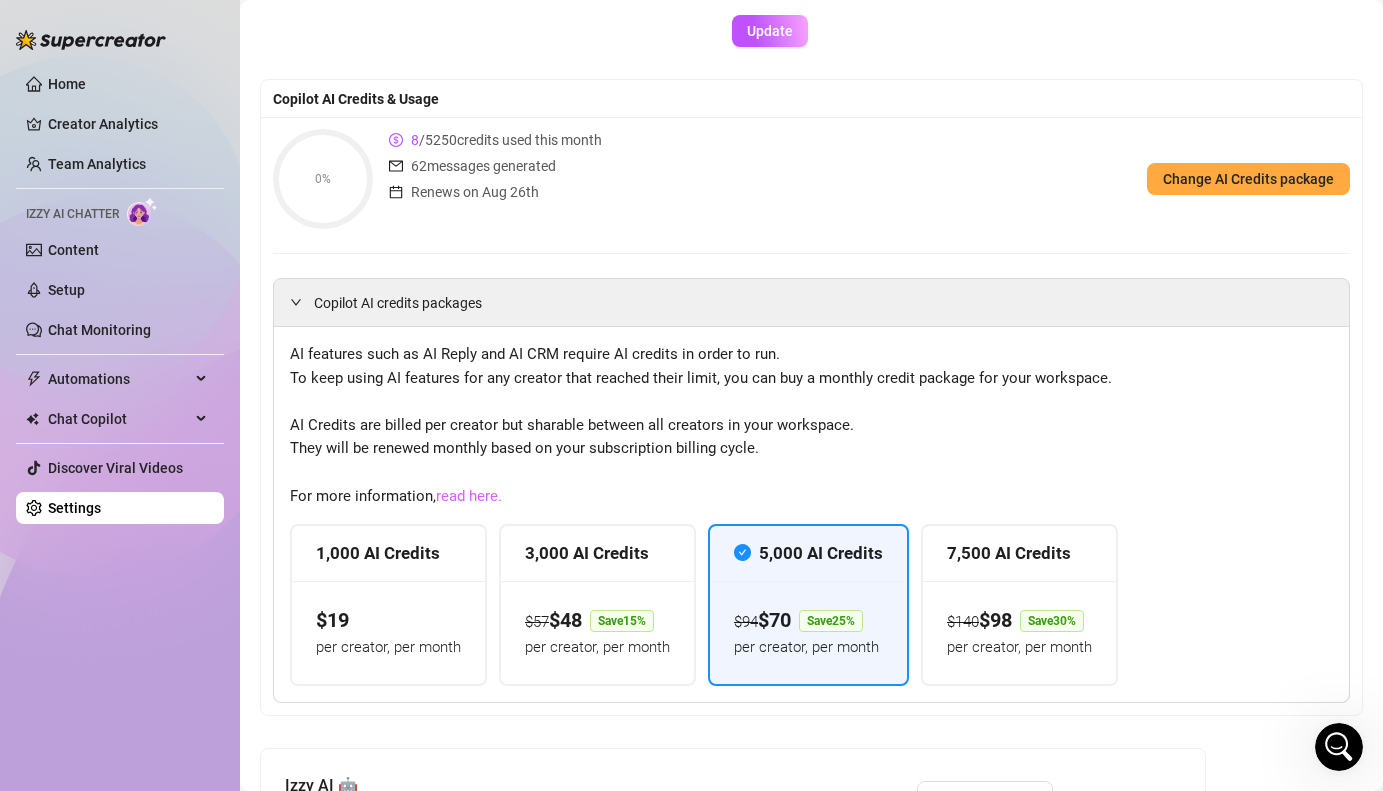 scroll, scrollTop: 0, scrollLeft: 0, axis: both 